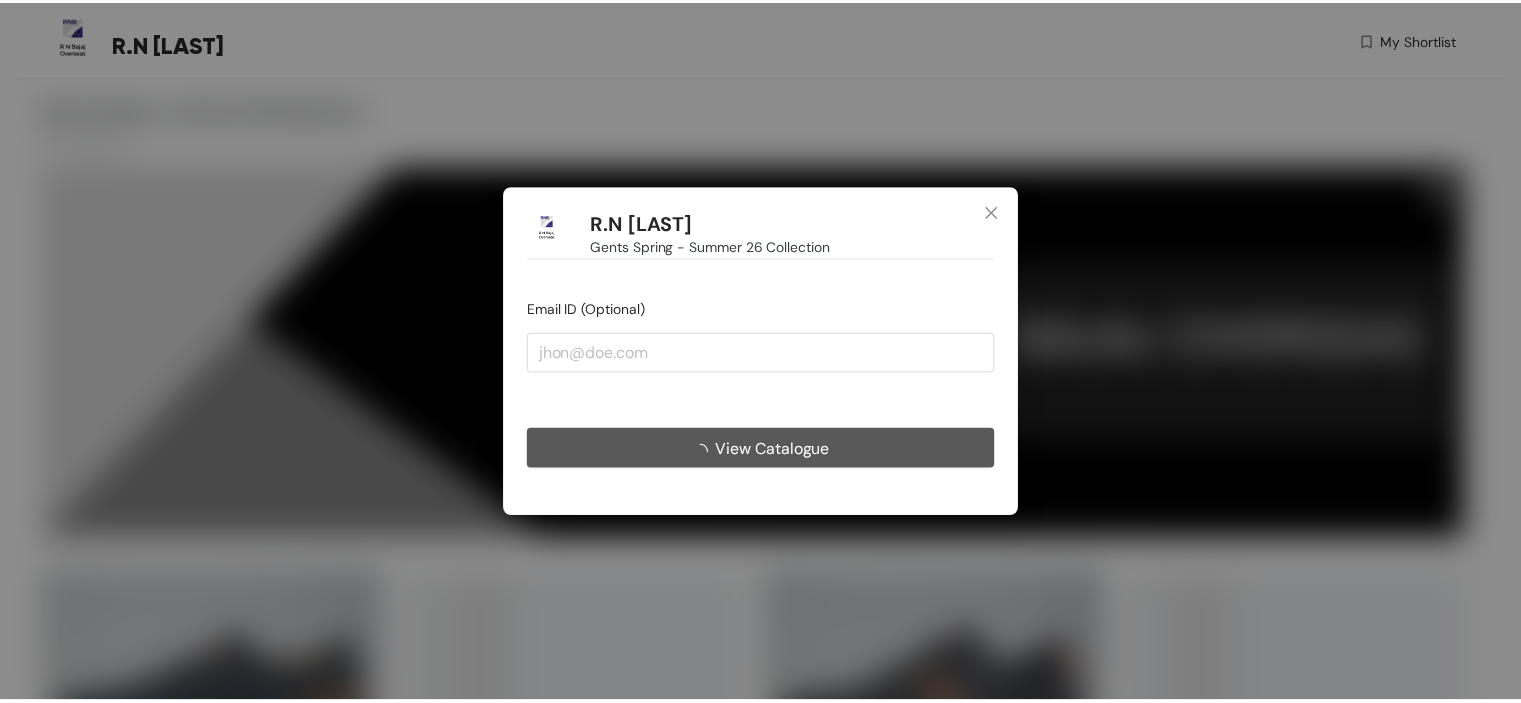 scroll, scrollTop: 0, scrollLeft: 0, axis: both 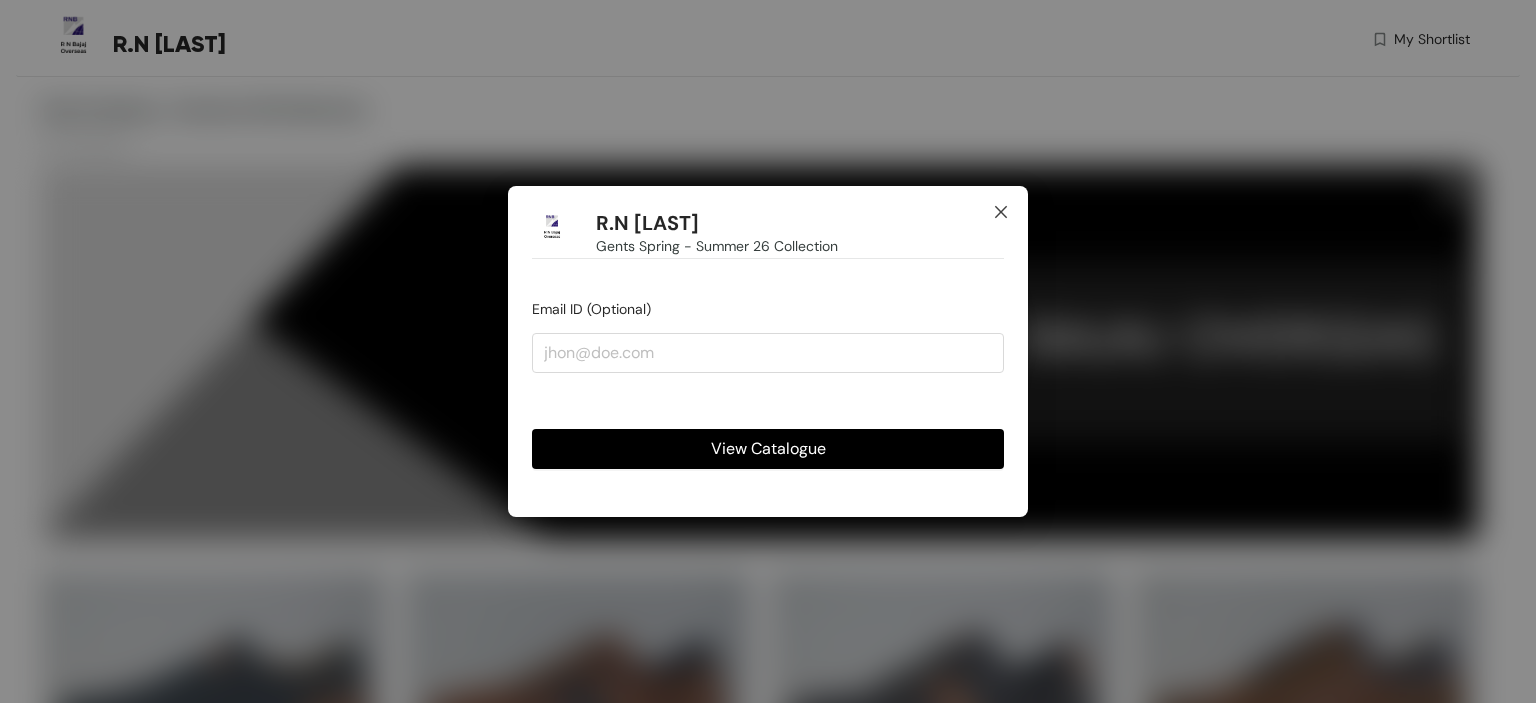 click 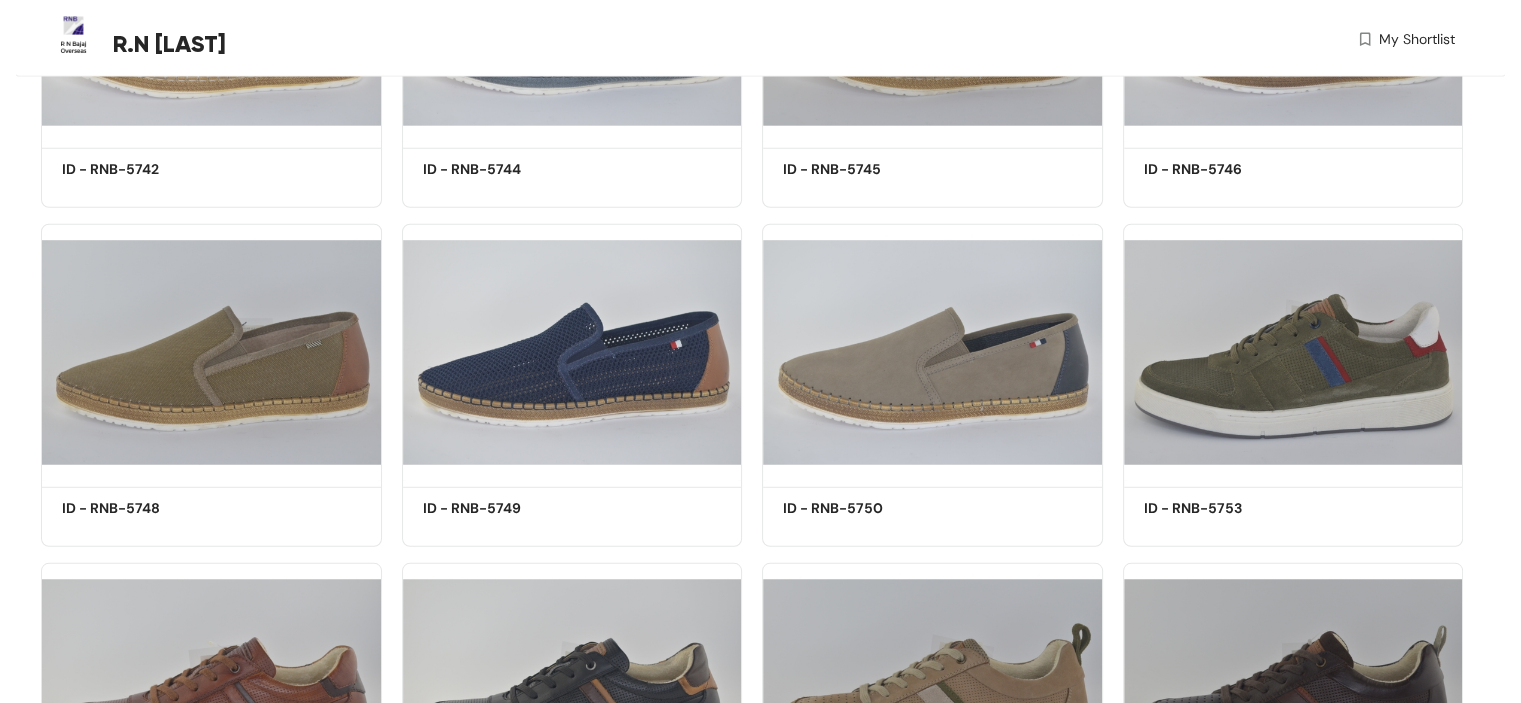 scroll, scrollTop: 6807, scrollLeft: 0, axis: vertical 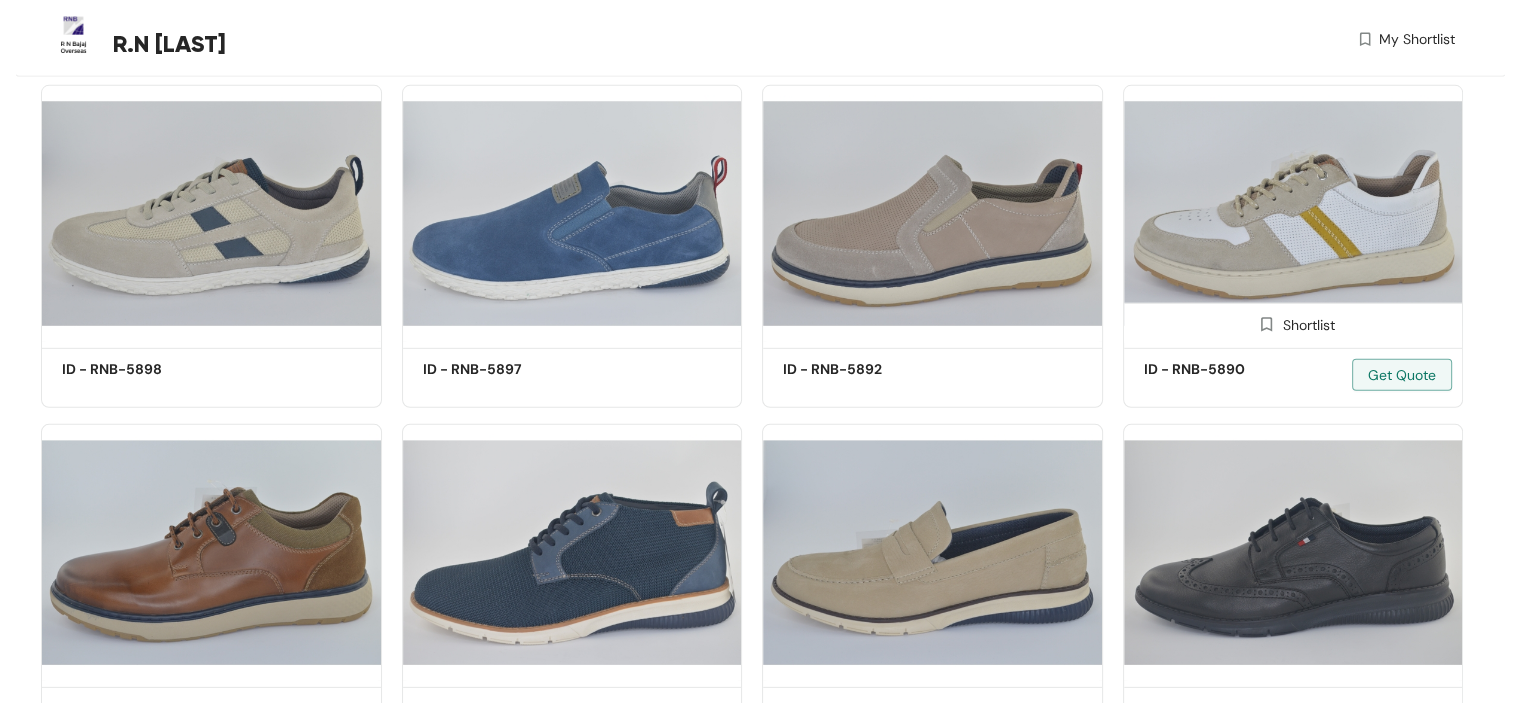 click at bounding box center [1293, 213] 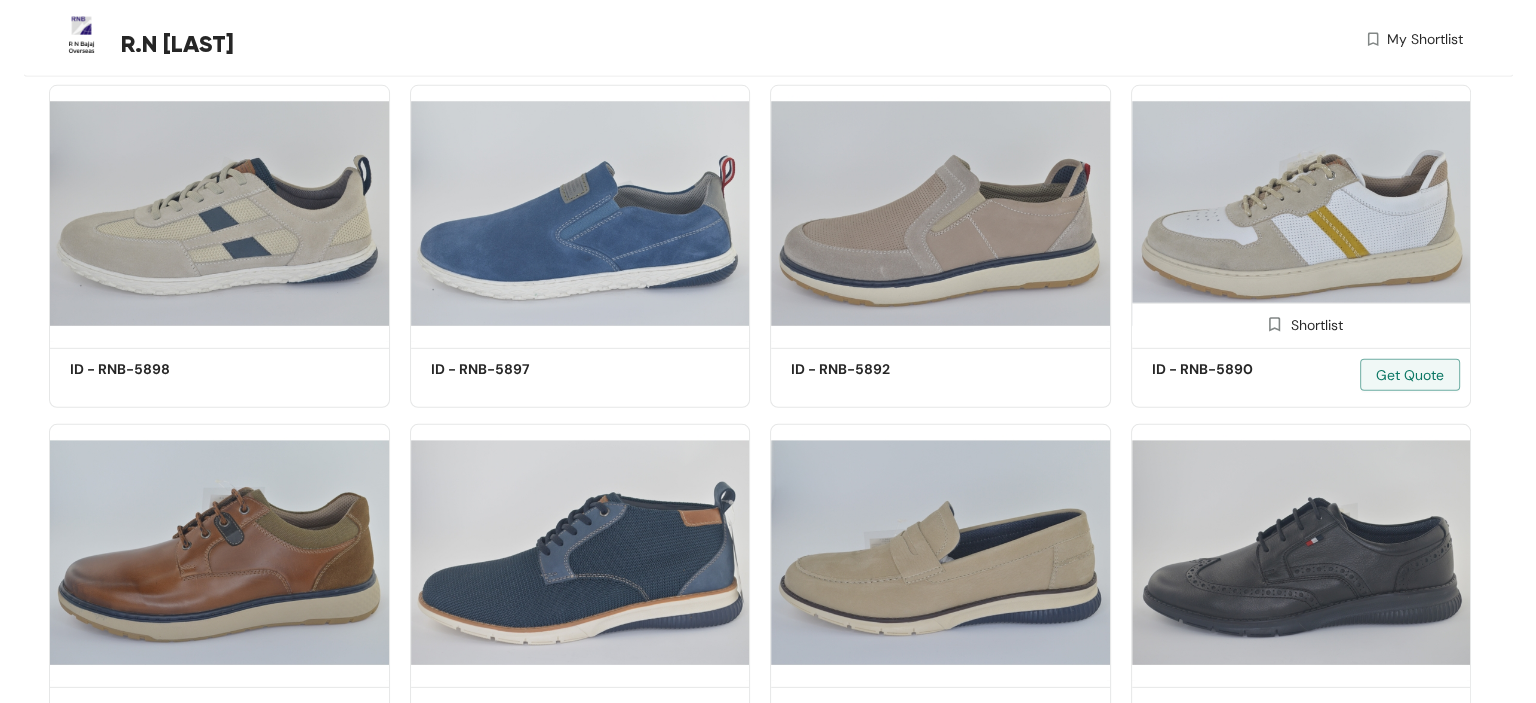 scroll, scrollTop: 0, scrollLeft: 0, axis: both 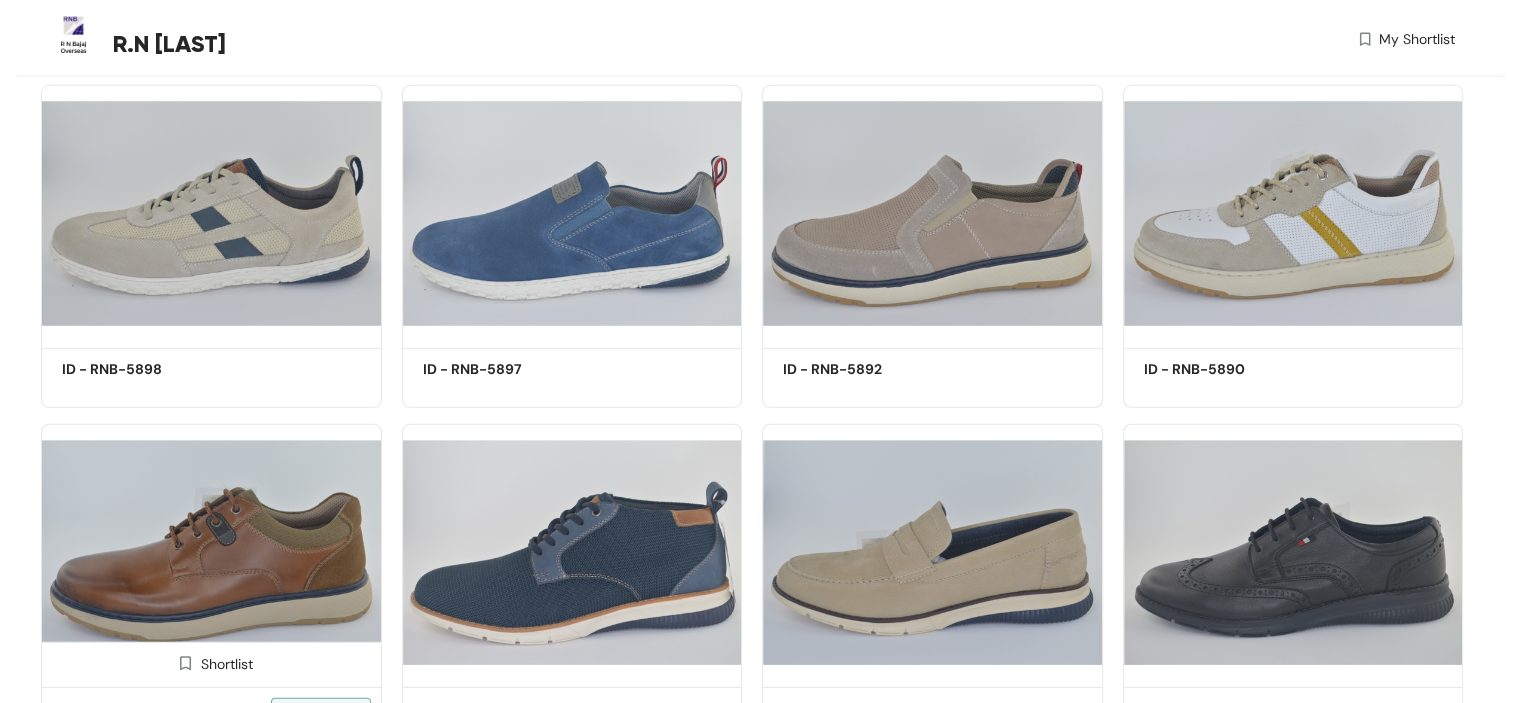 click at bounding box center [211, 552] 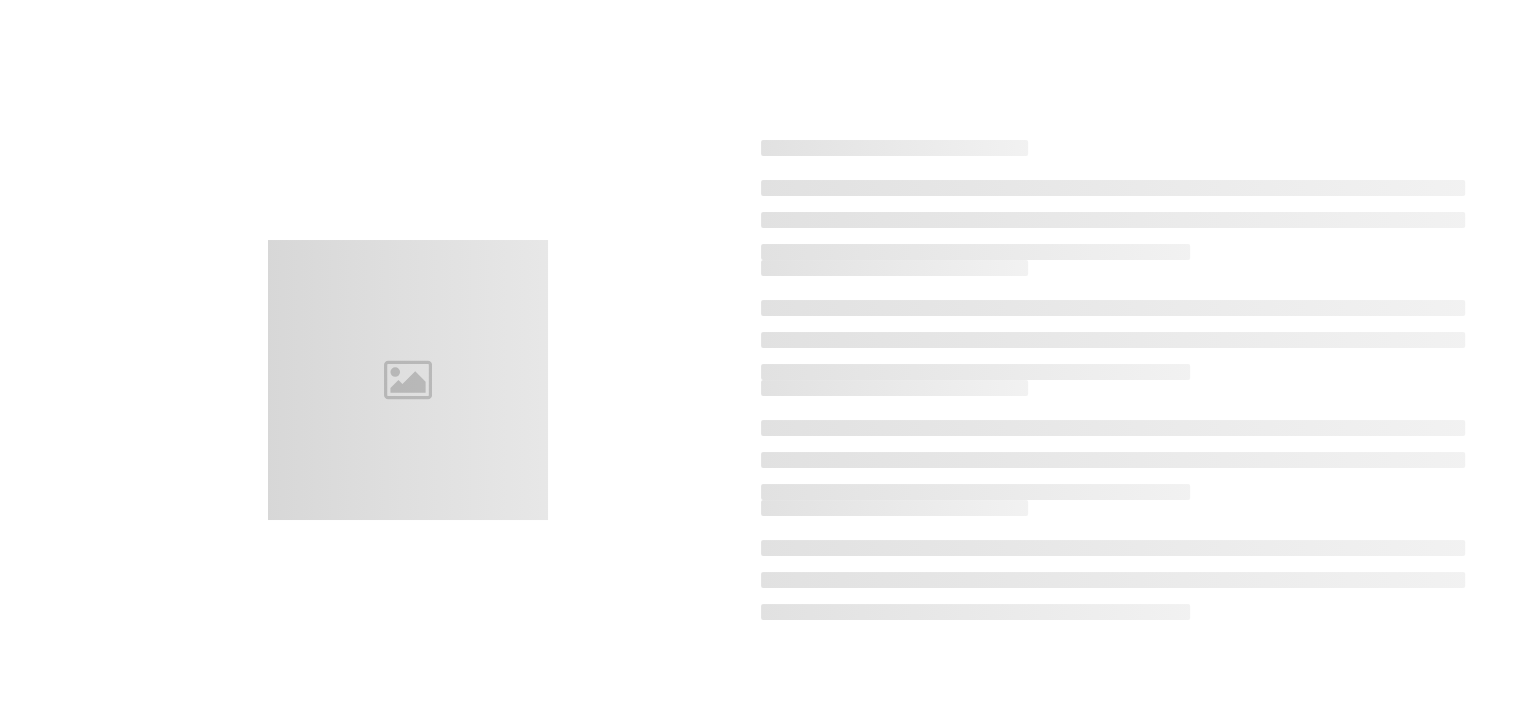 scroll, scrollTop: 0, scrollLeft: 0, axis: both 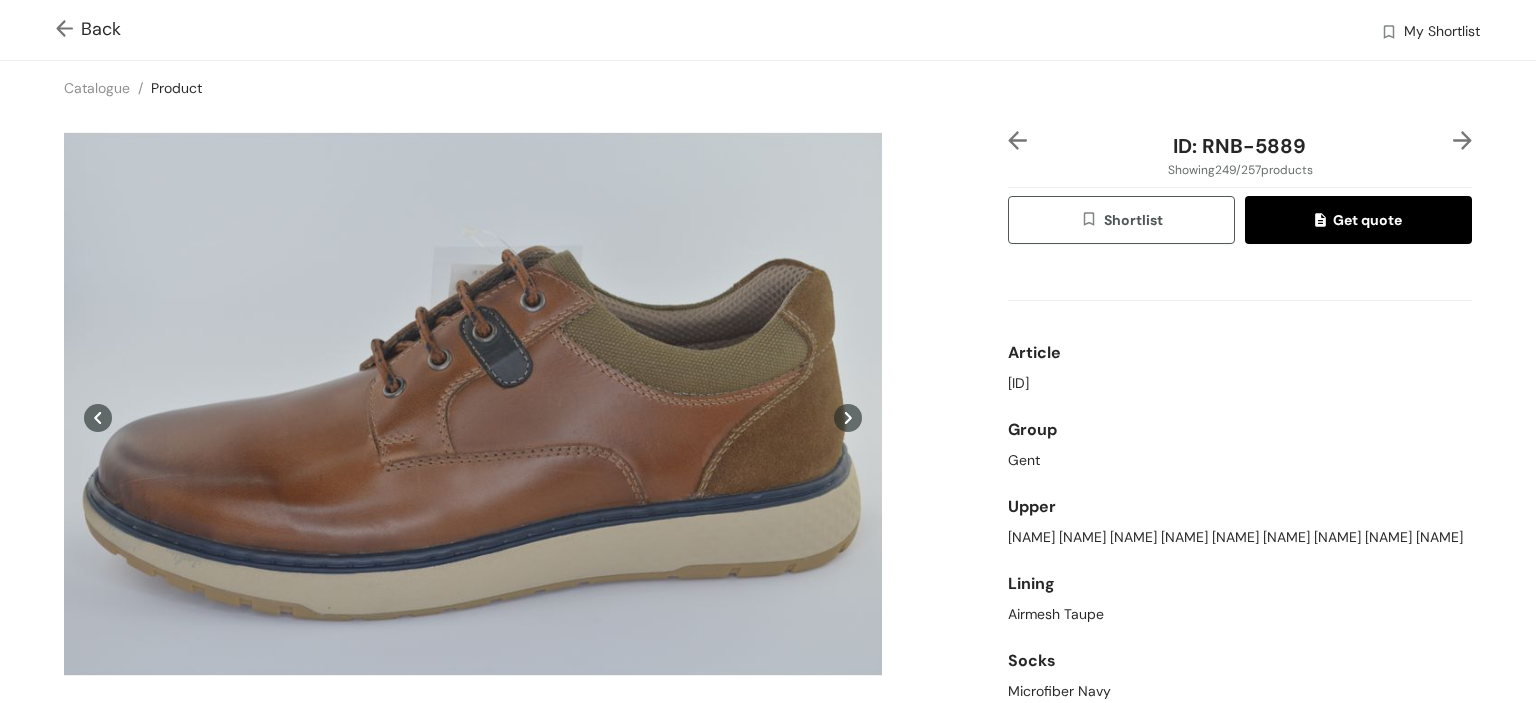 click at bounding box center [68, 30] 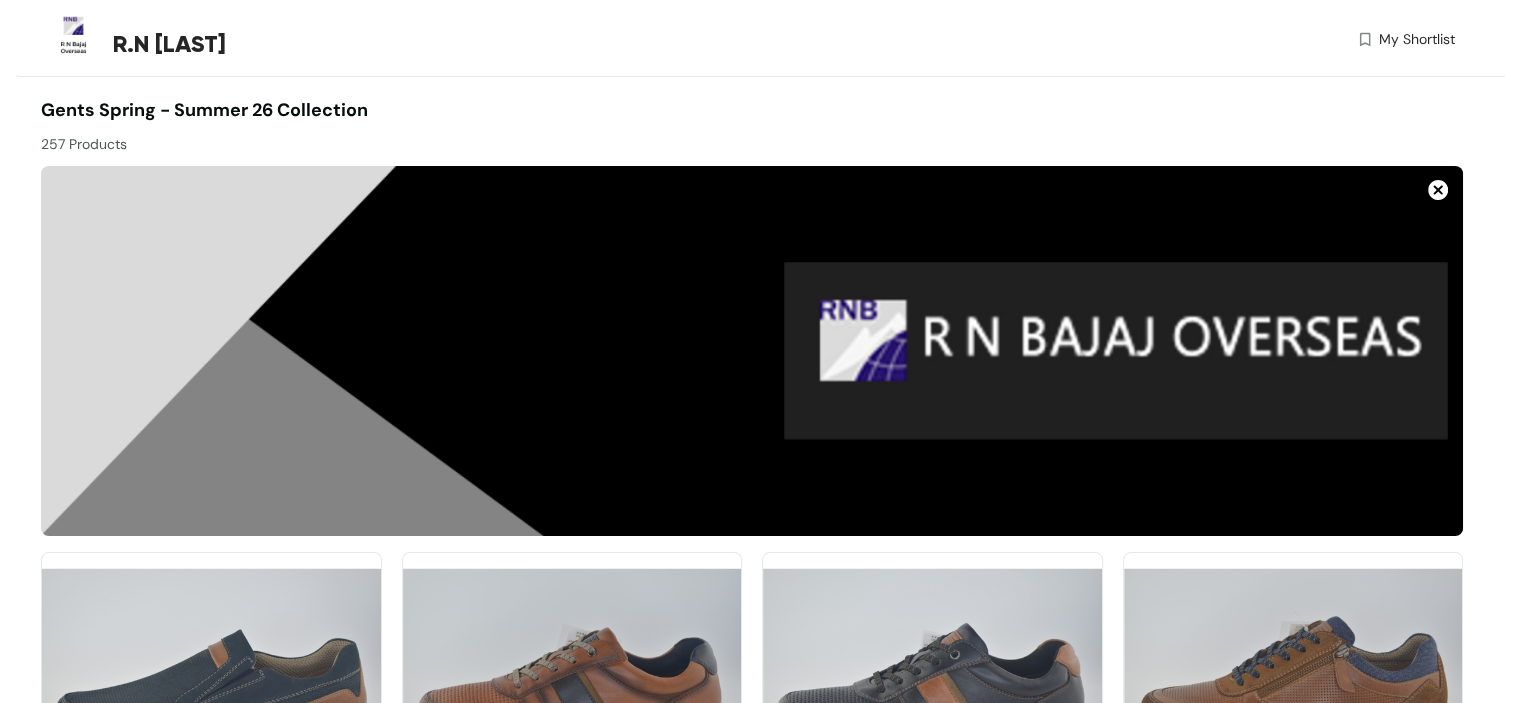 scroll, scrollTop: 21143, scrollLeft: 0, axis: vertical 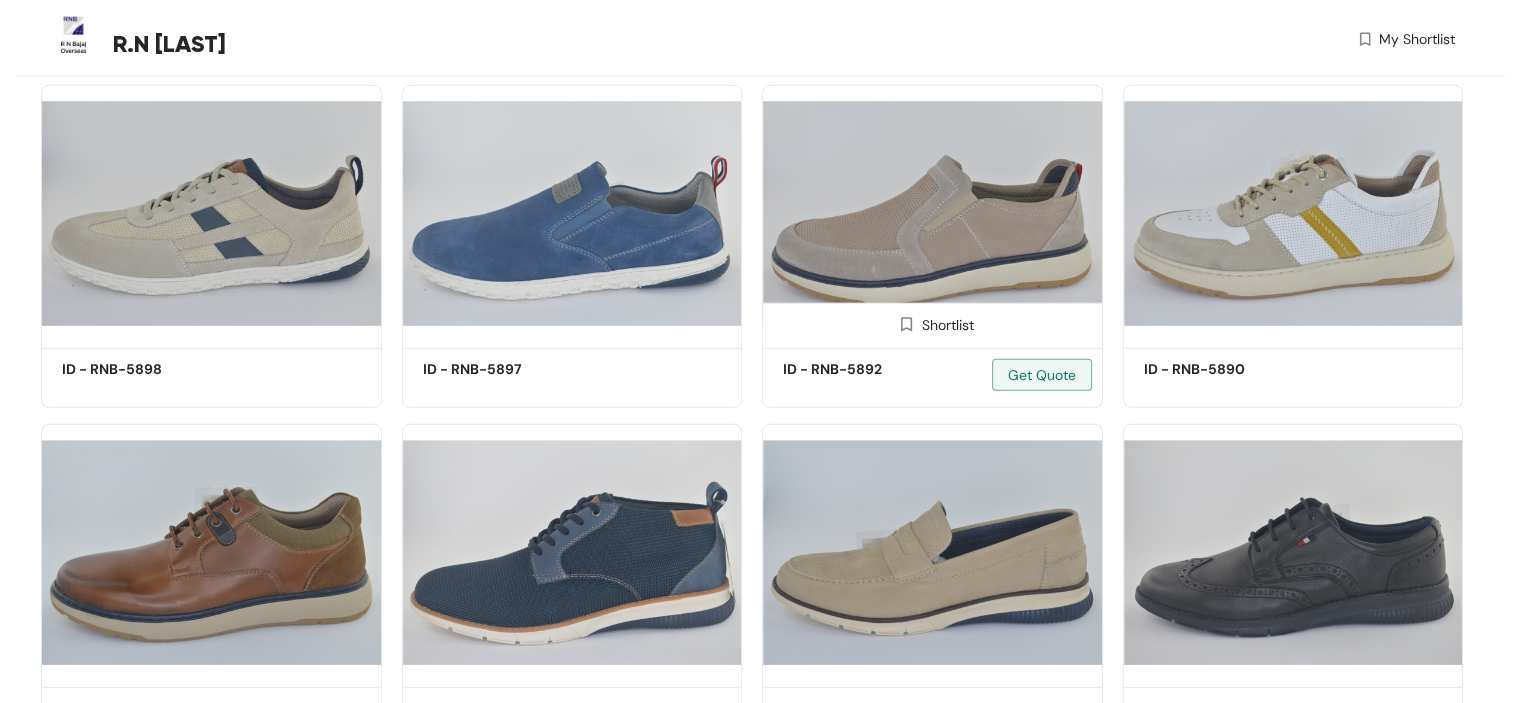click at bounding box center [932, 213] 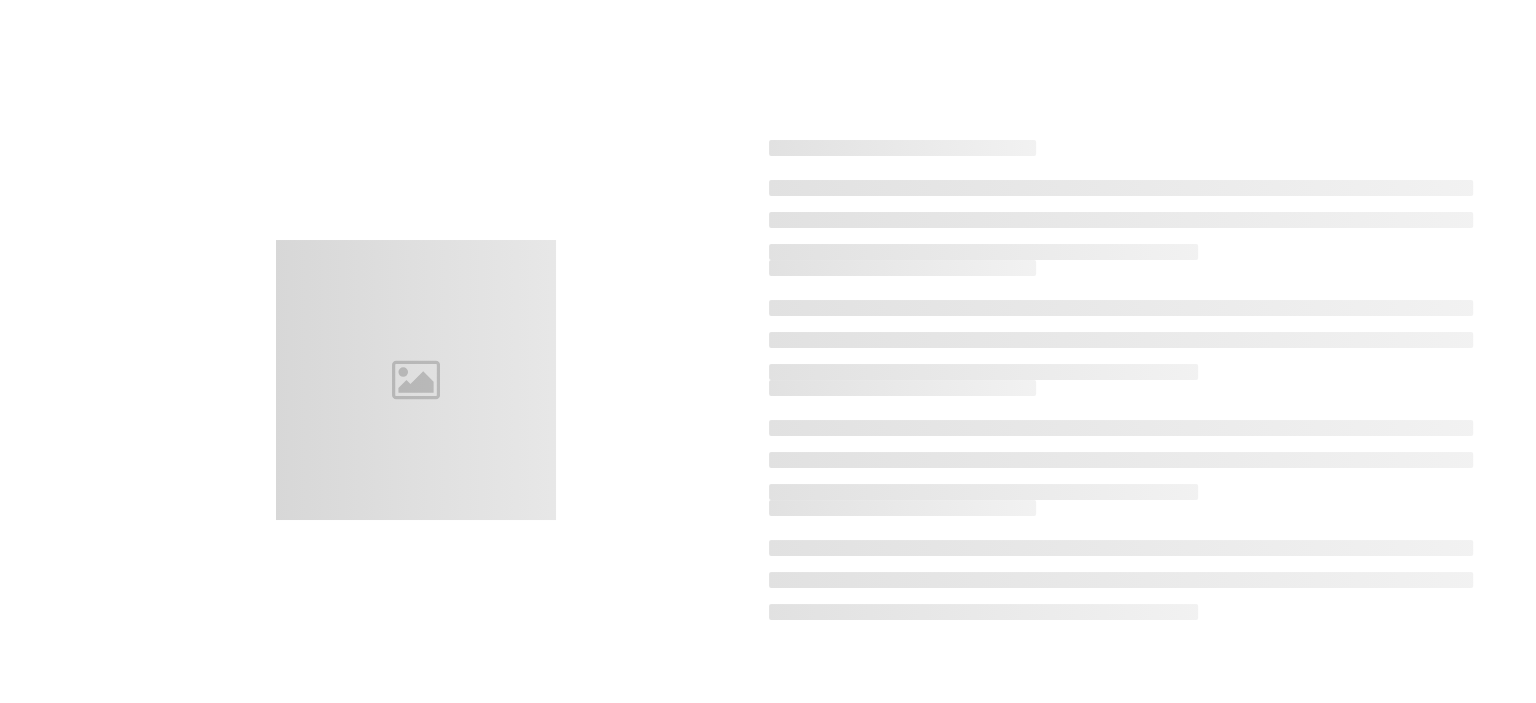 scroll, scrollTop: 0, scrollLeft: 0, axis: both 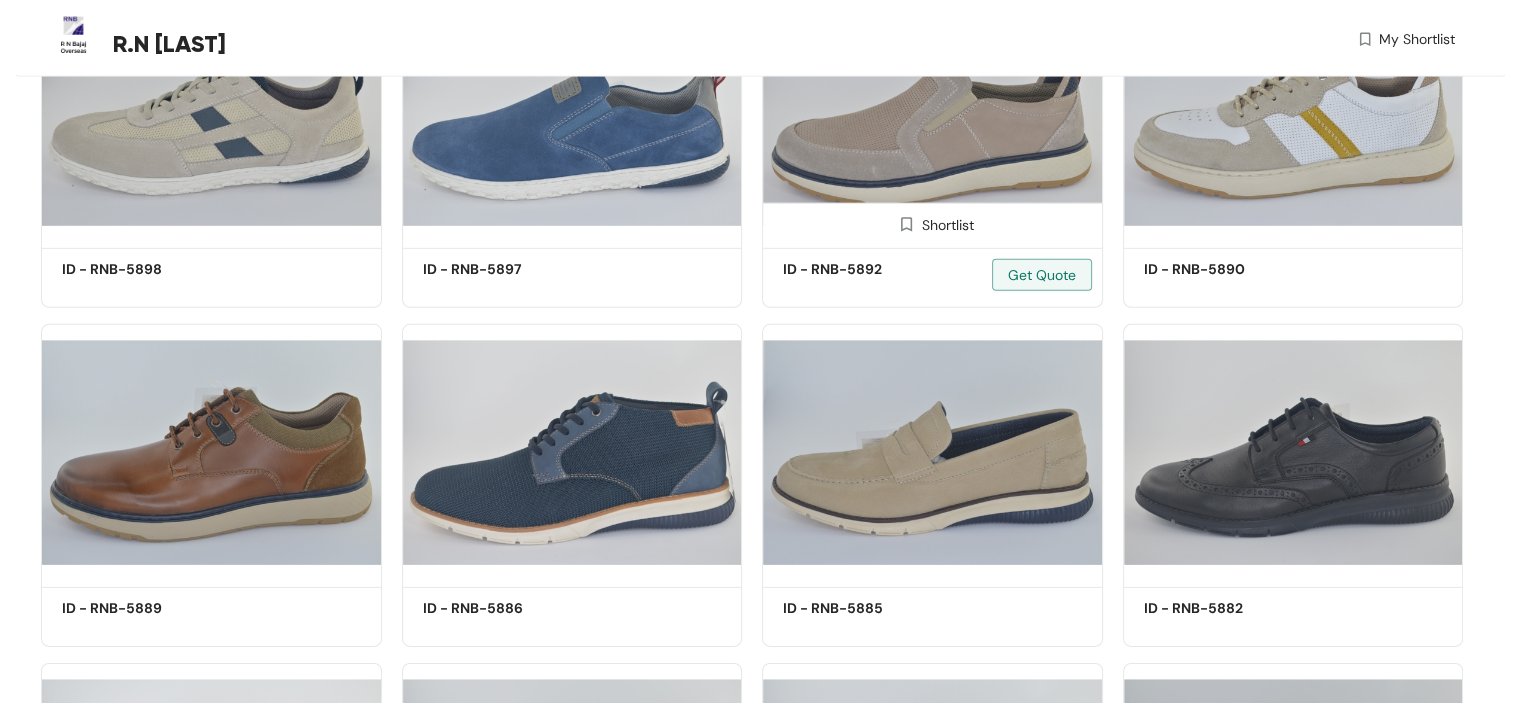 click at bounding box center [932, 113] 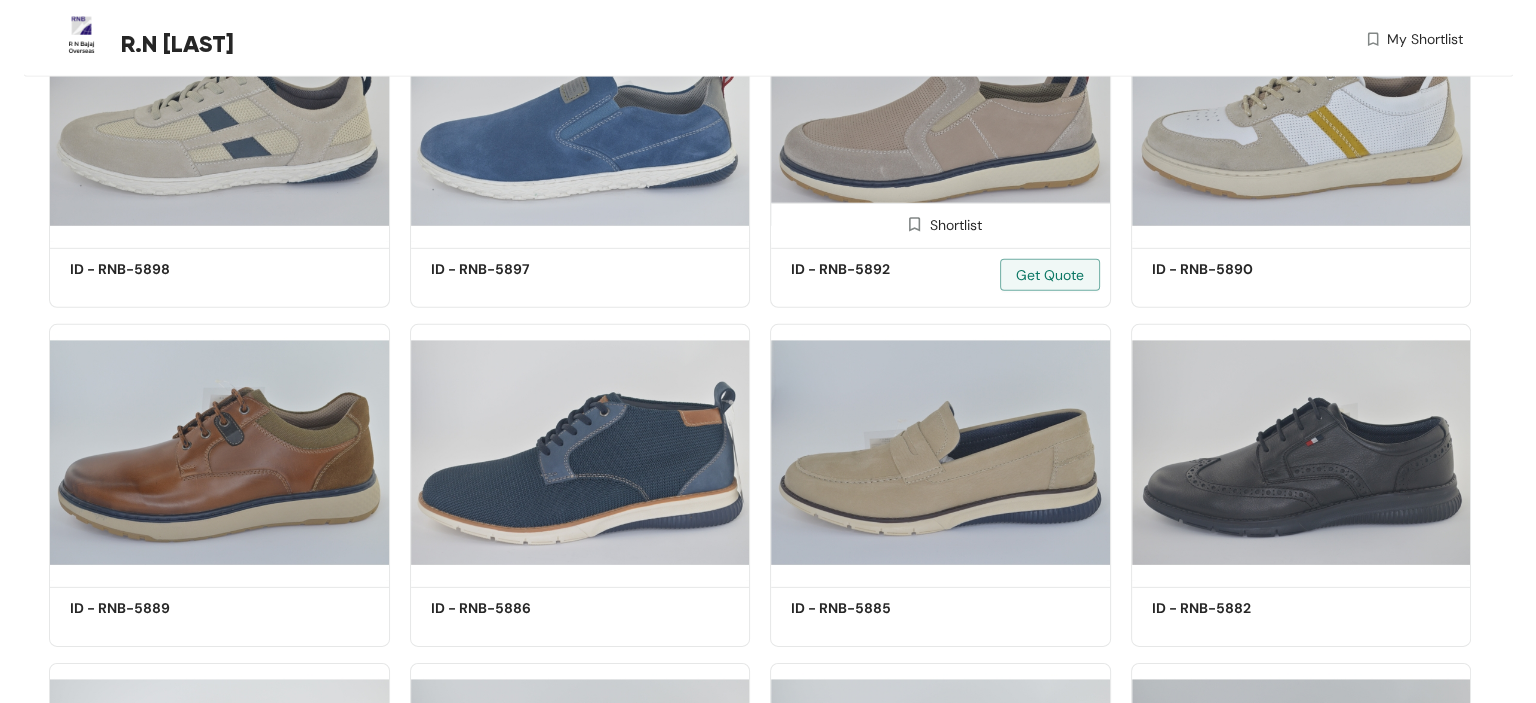 scroll, scrollTop: 0, scrollLeft: 0, axis: both 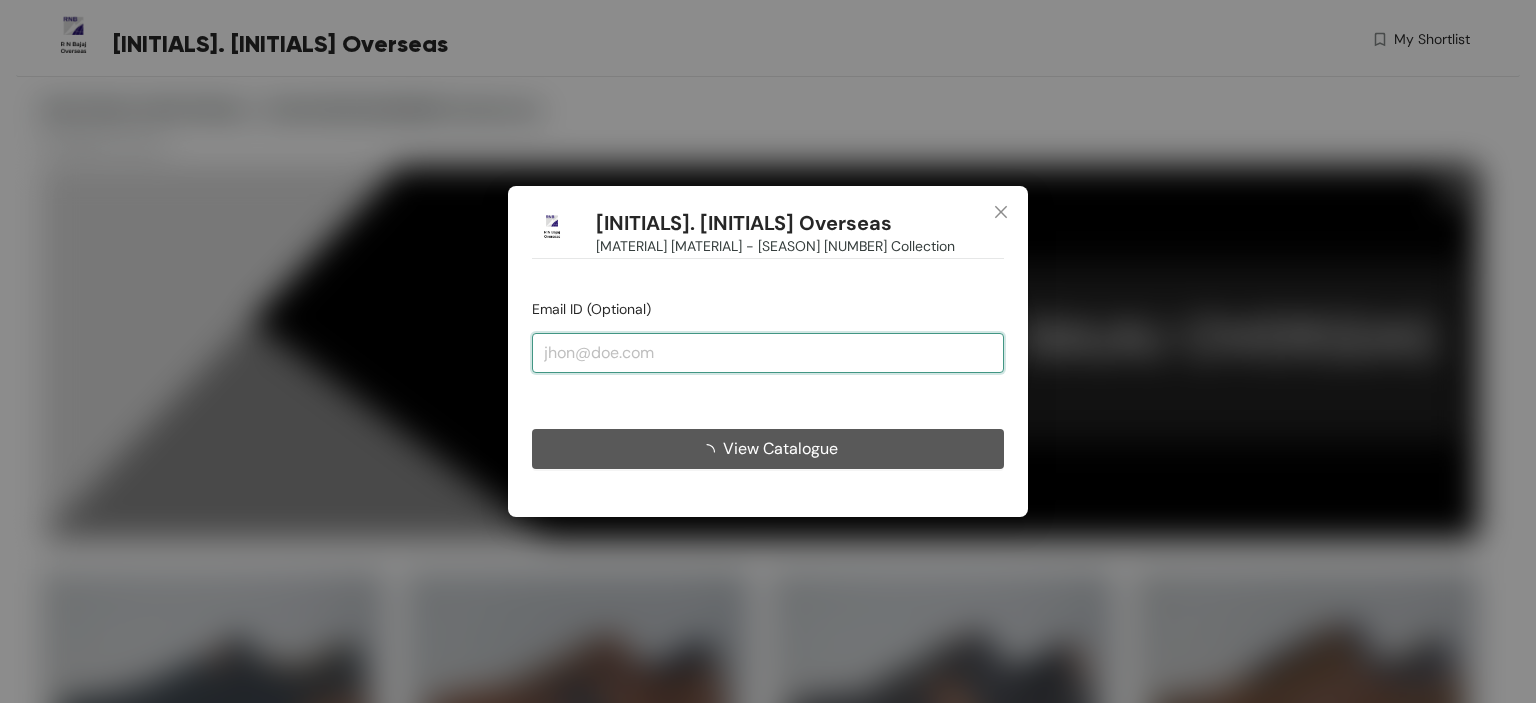 click at bounding box center (768, 353) 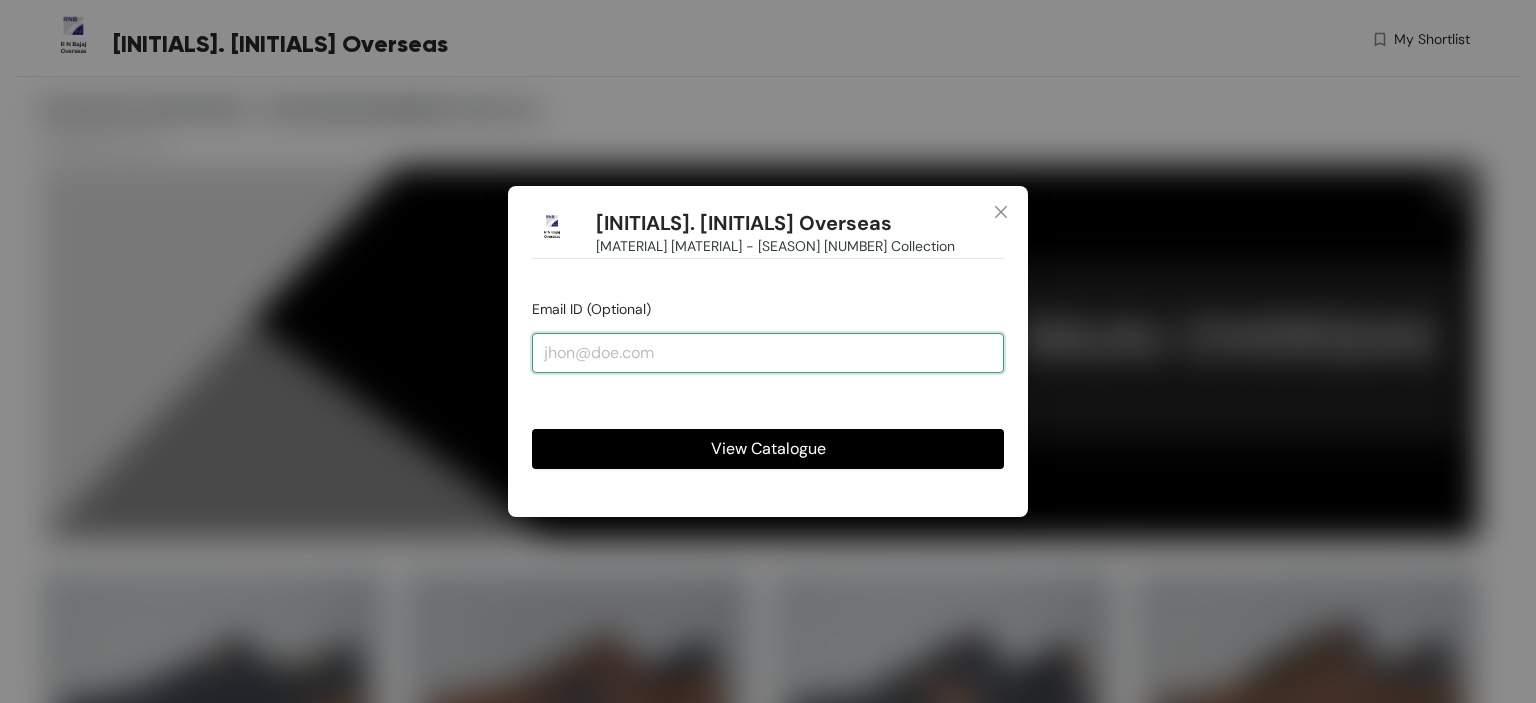 type on "merchandising@[DOMAIN]" 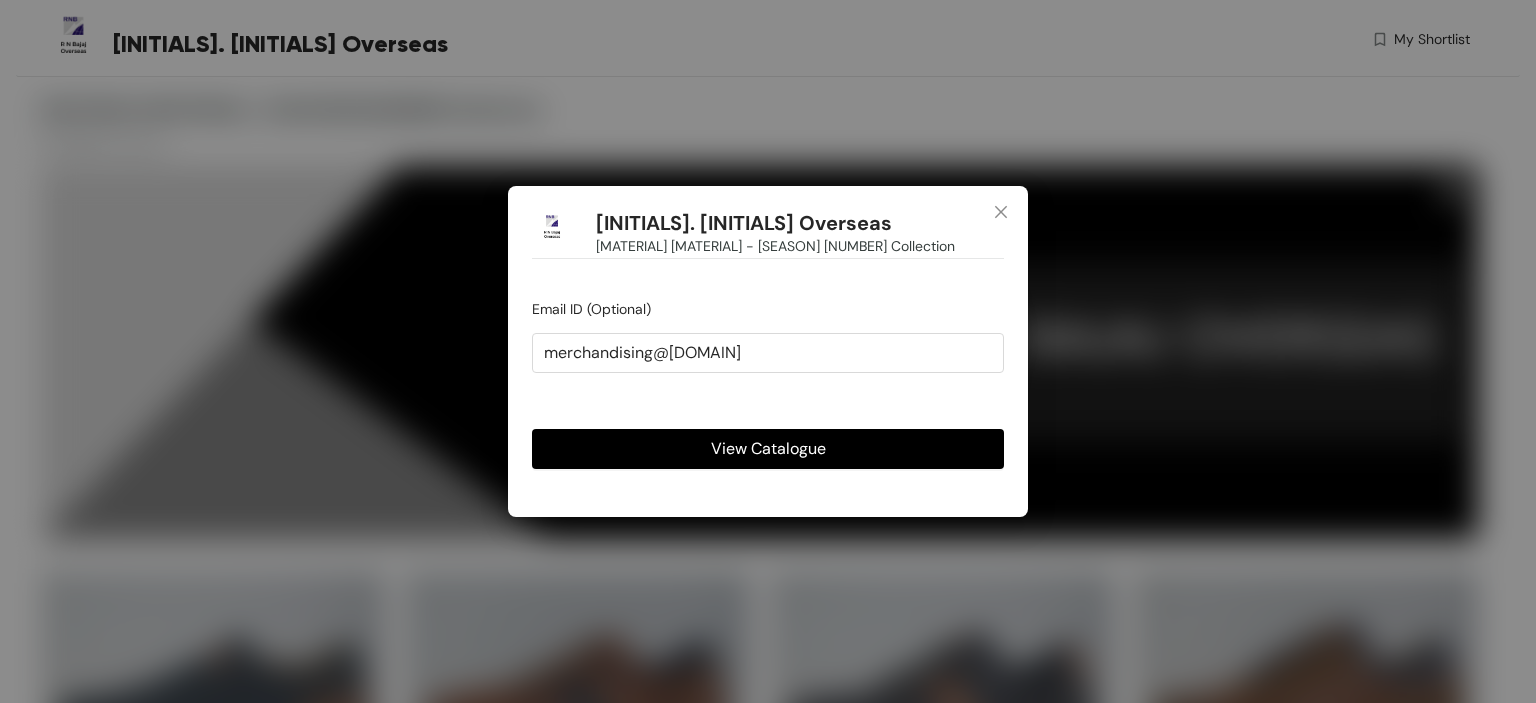 click on "View Catalogue" at bounding box center [768, 448] 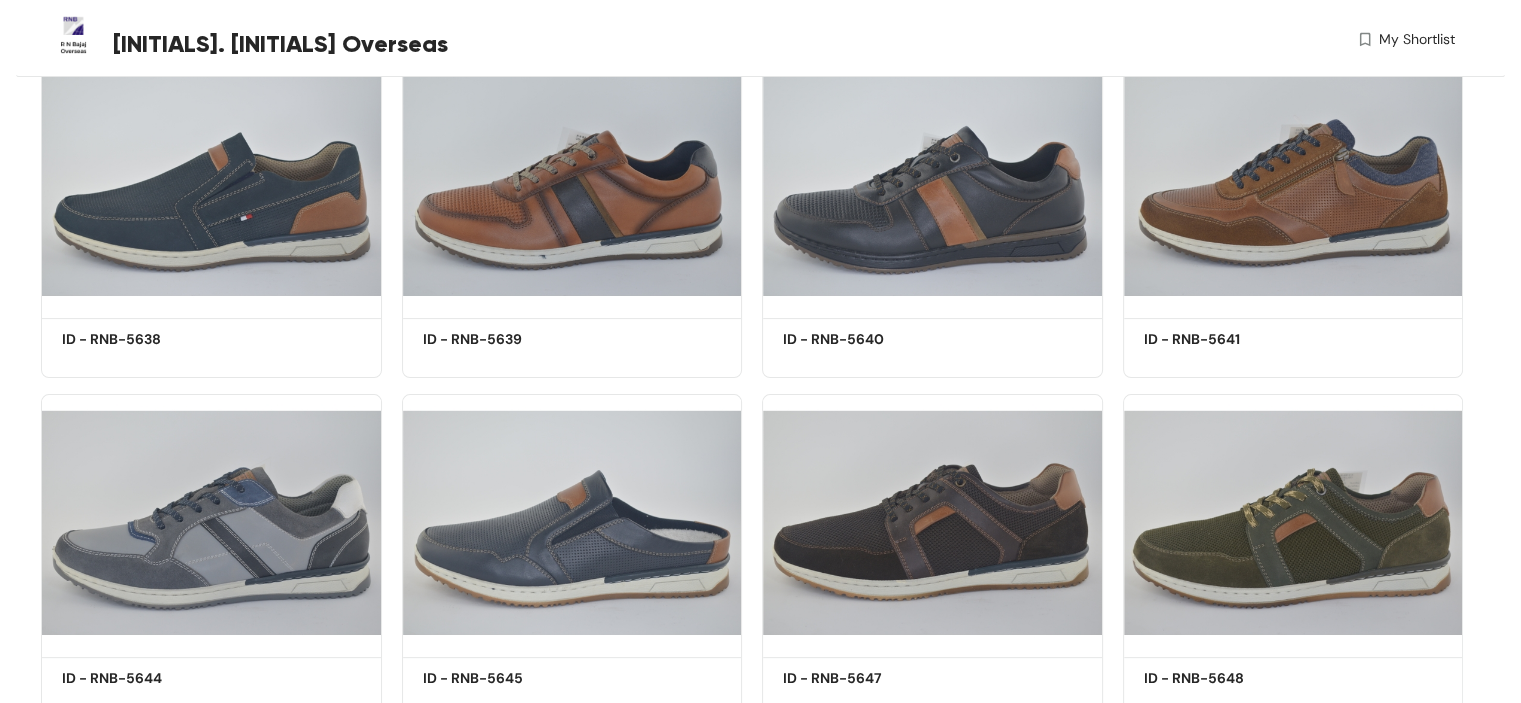 scroll, scrollTop: 500, scrollLeft: 0, axis: vertical 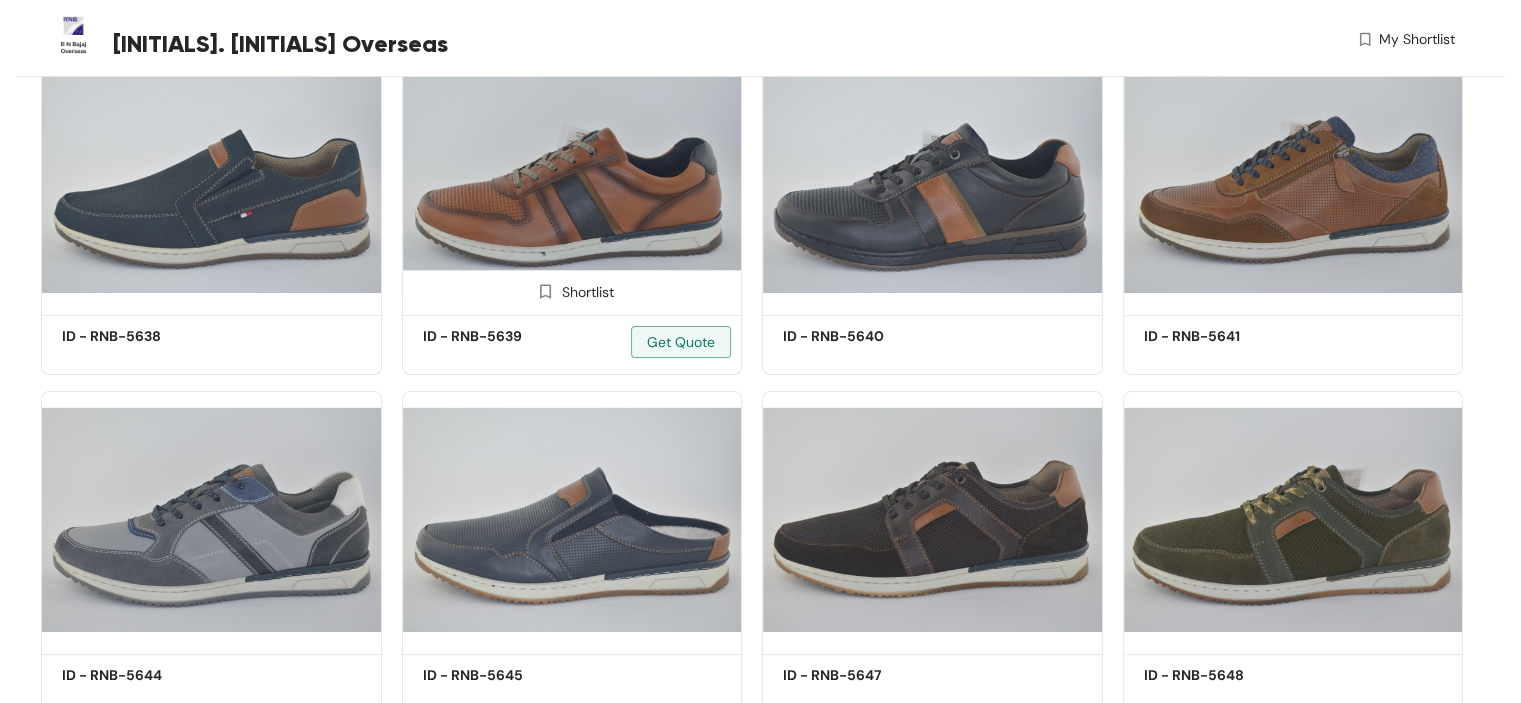 click at bounding box center [572, 180] 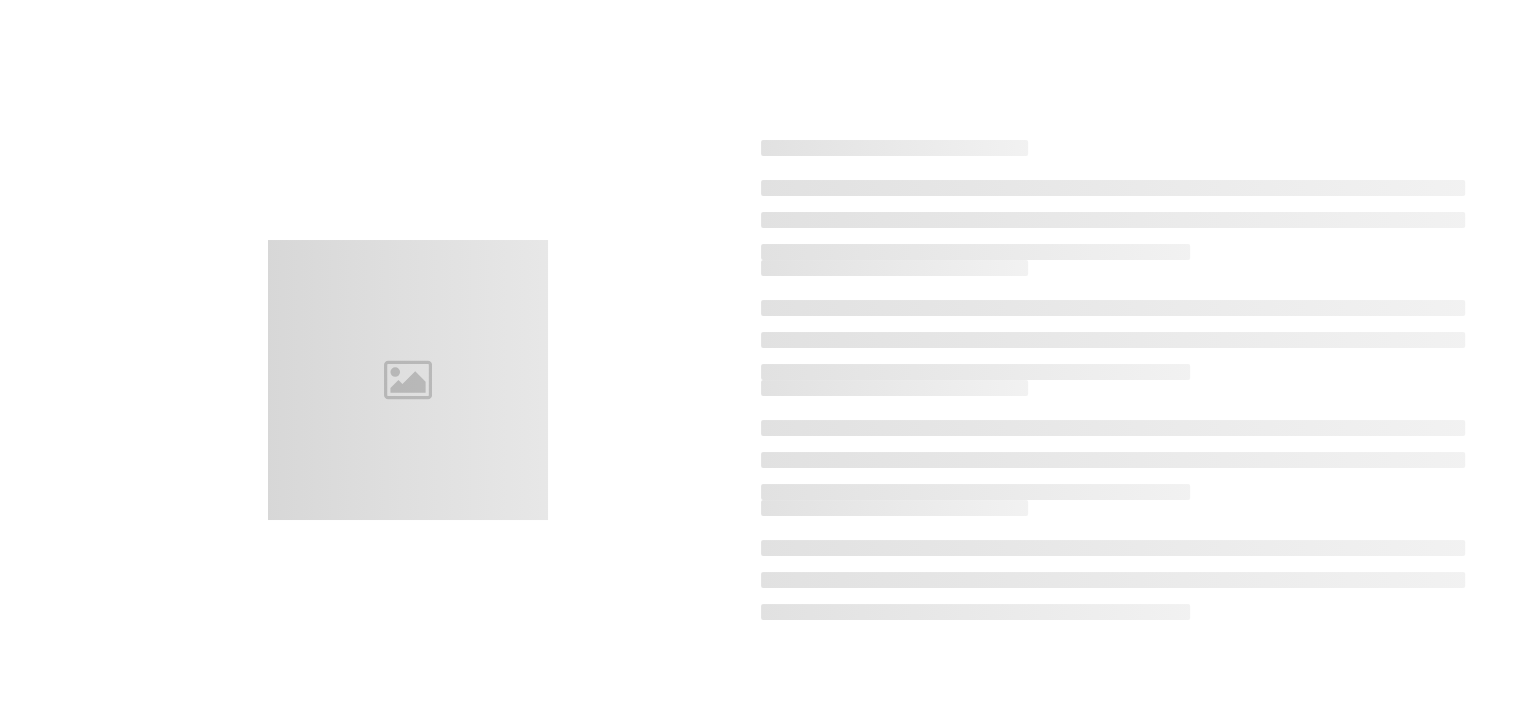 scroll, scrollTop: 0, scrollLeft: 0, axis: both 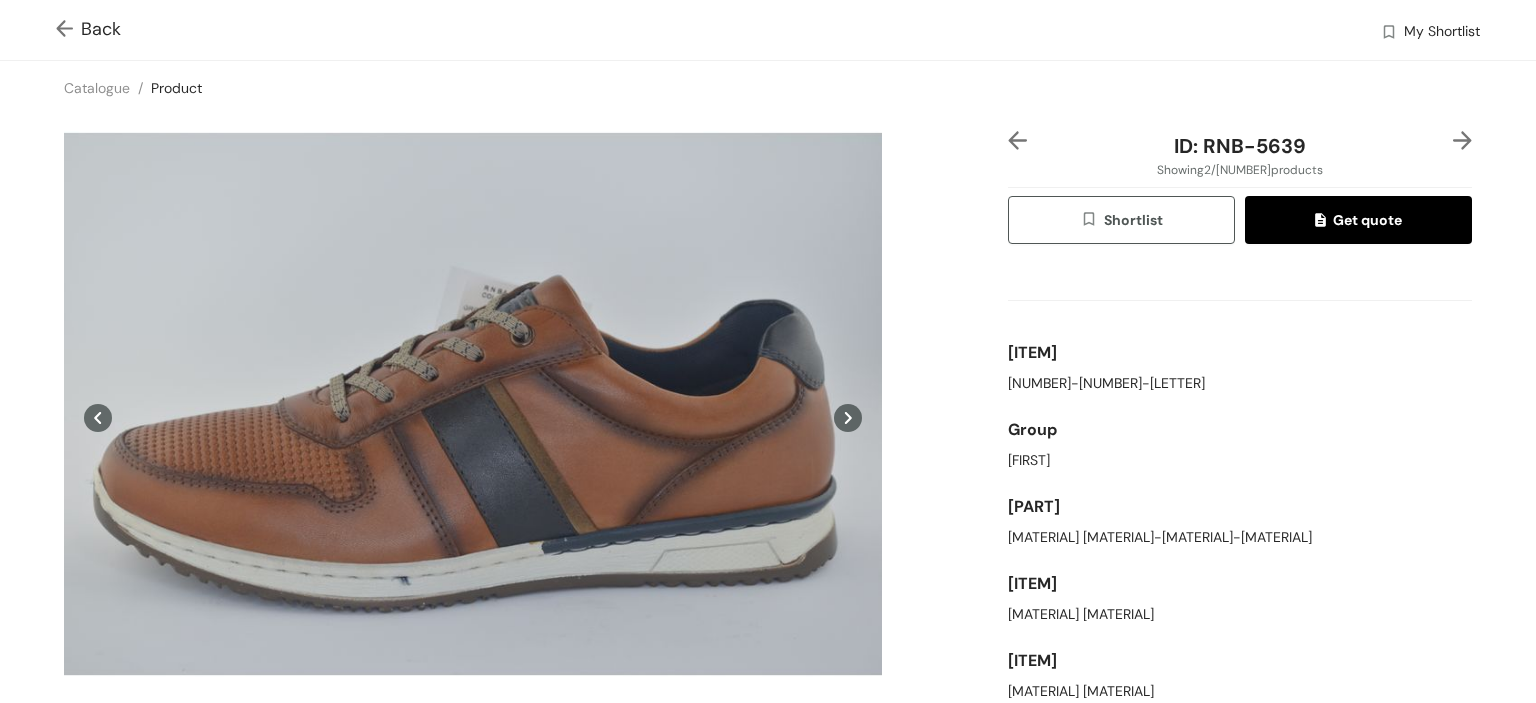 click on "Back  My Shortlist" at bounding box center [768, 30] 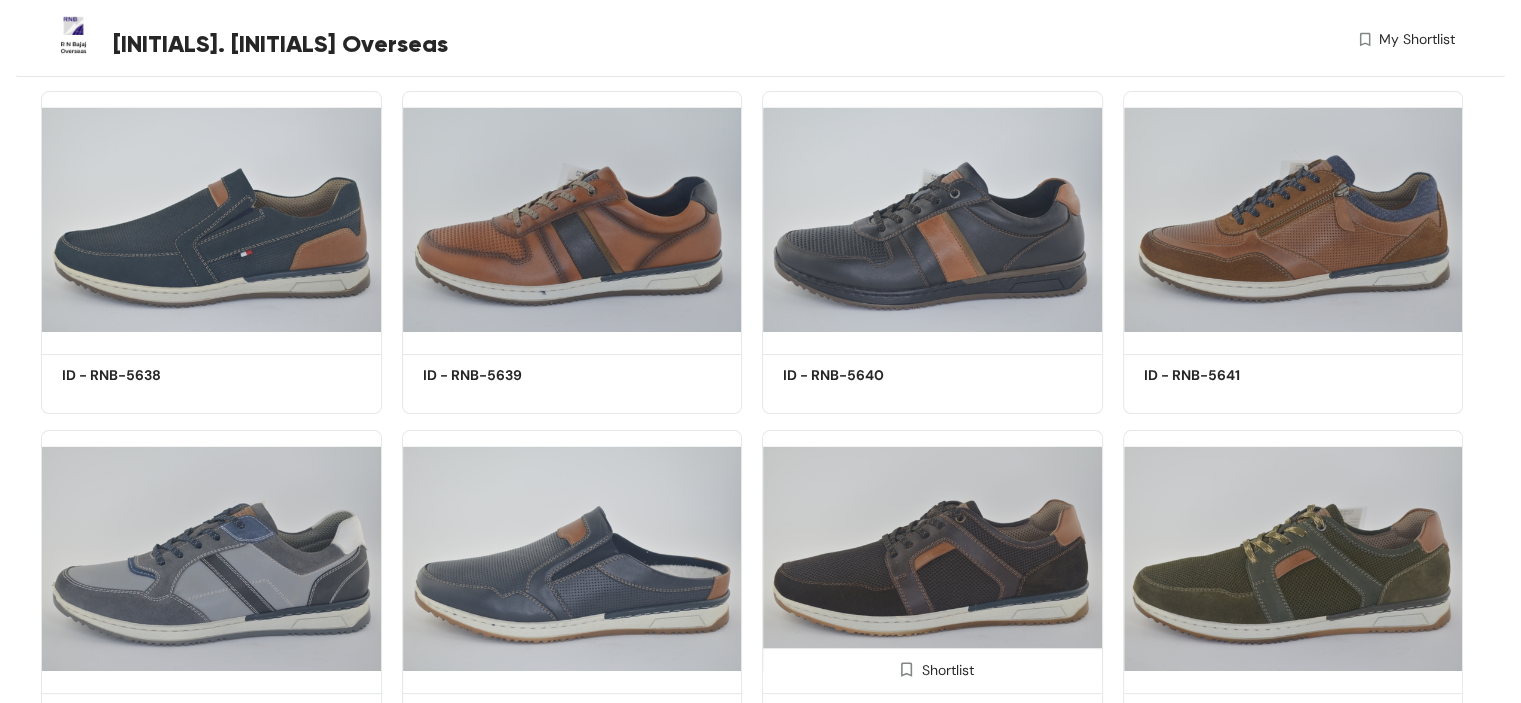 scroll, scrollTop: 600, scrollLeft: 0, axis: vertical 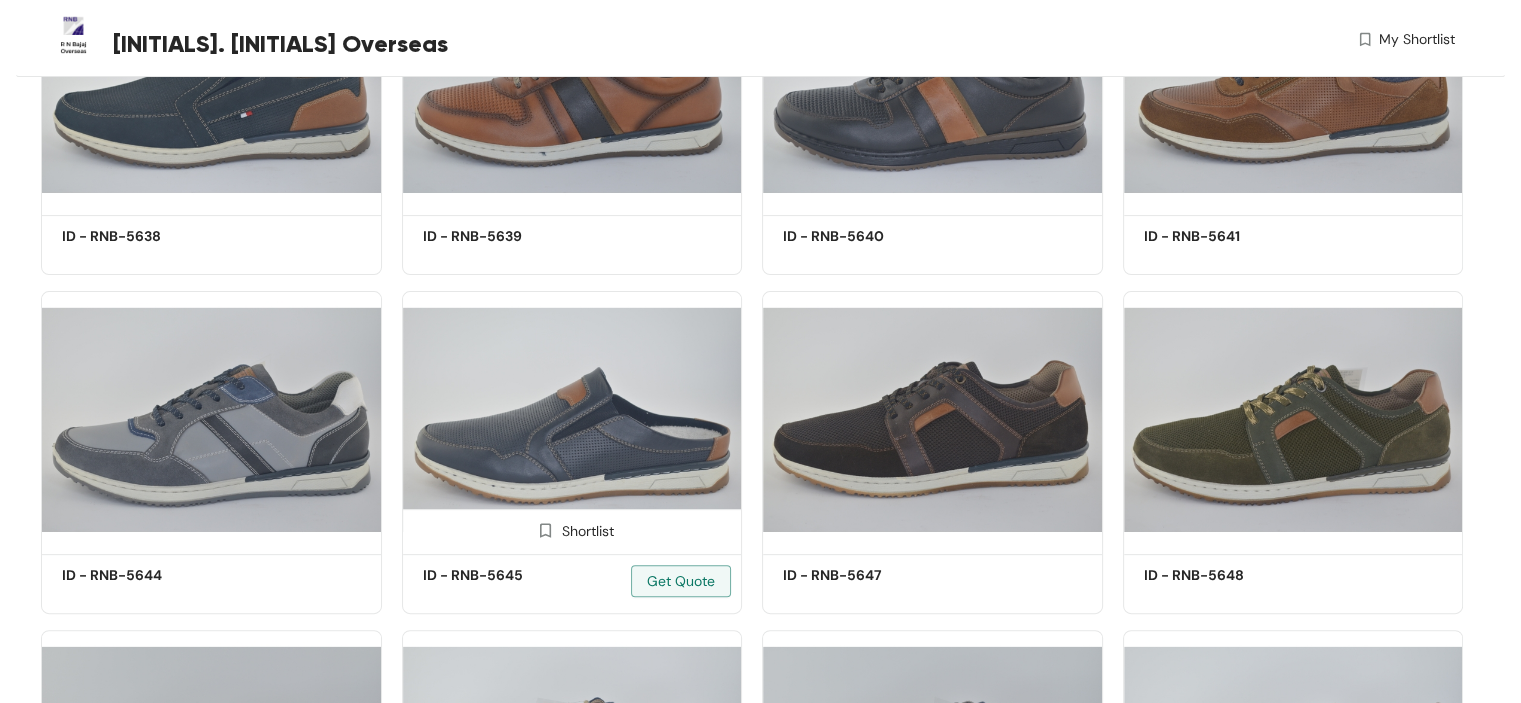 click at bounding box center [572, 419] 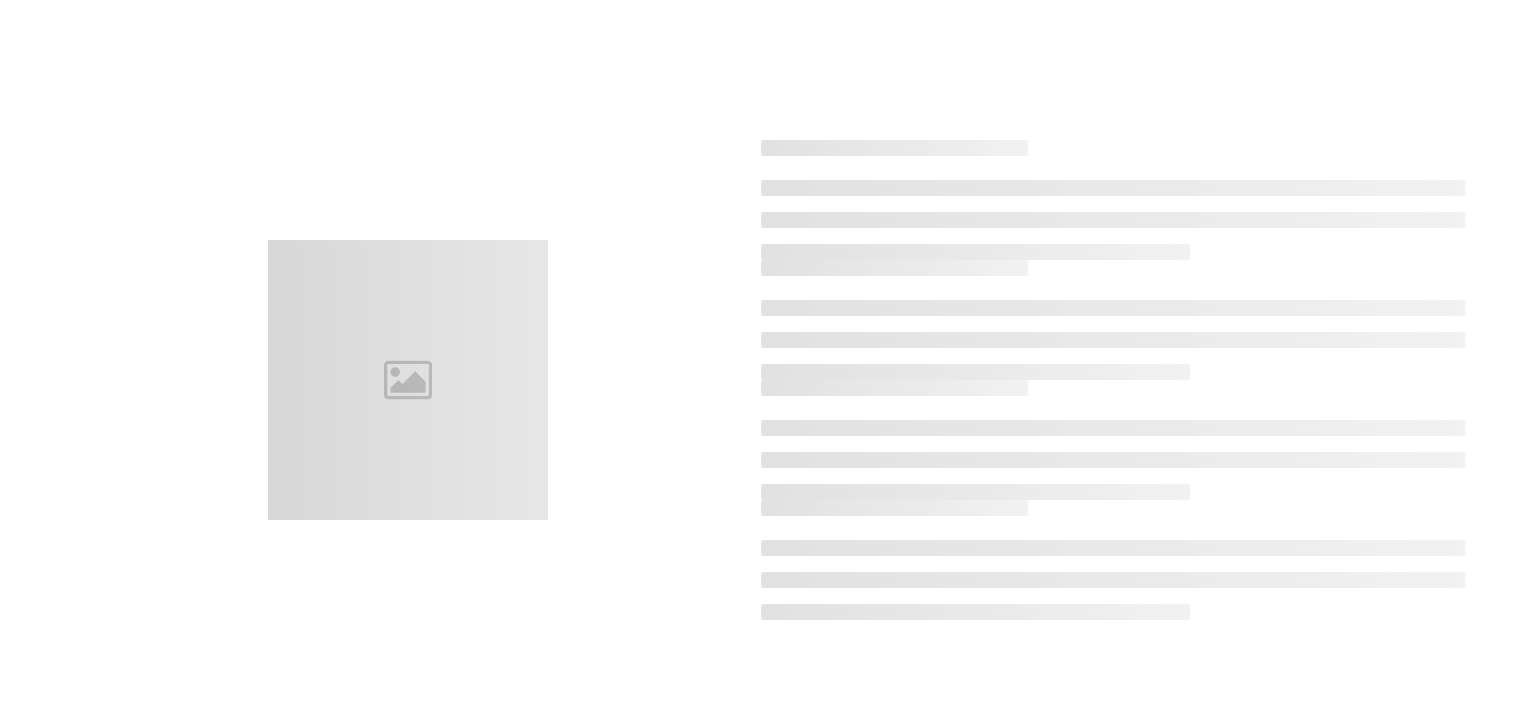 scroll, scrollTop: 0, scrollLeft: 0, axis: both 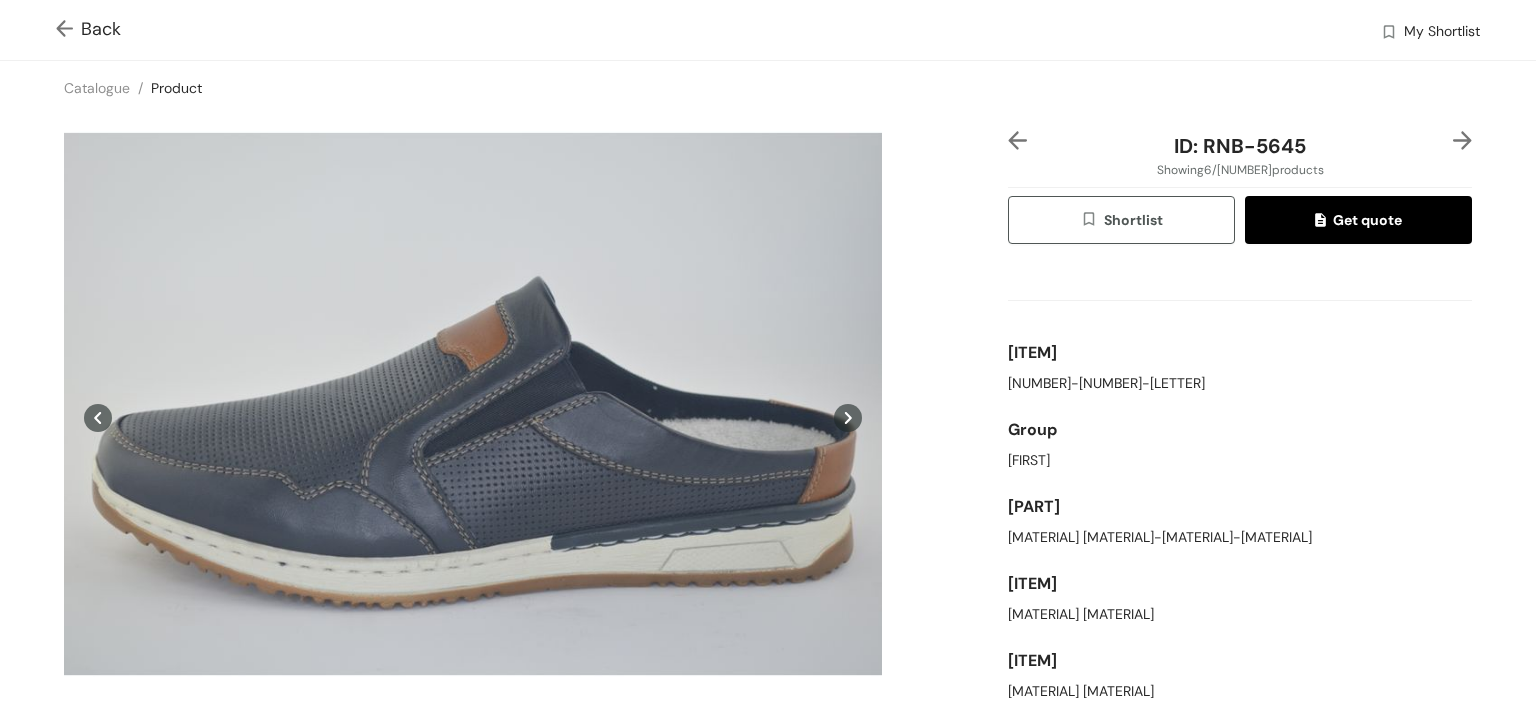 click on "Back  My Shortlist" at bounding box center [768, 30] 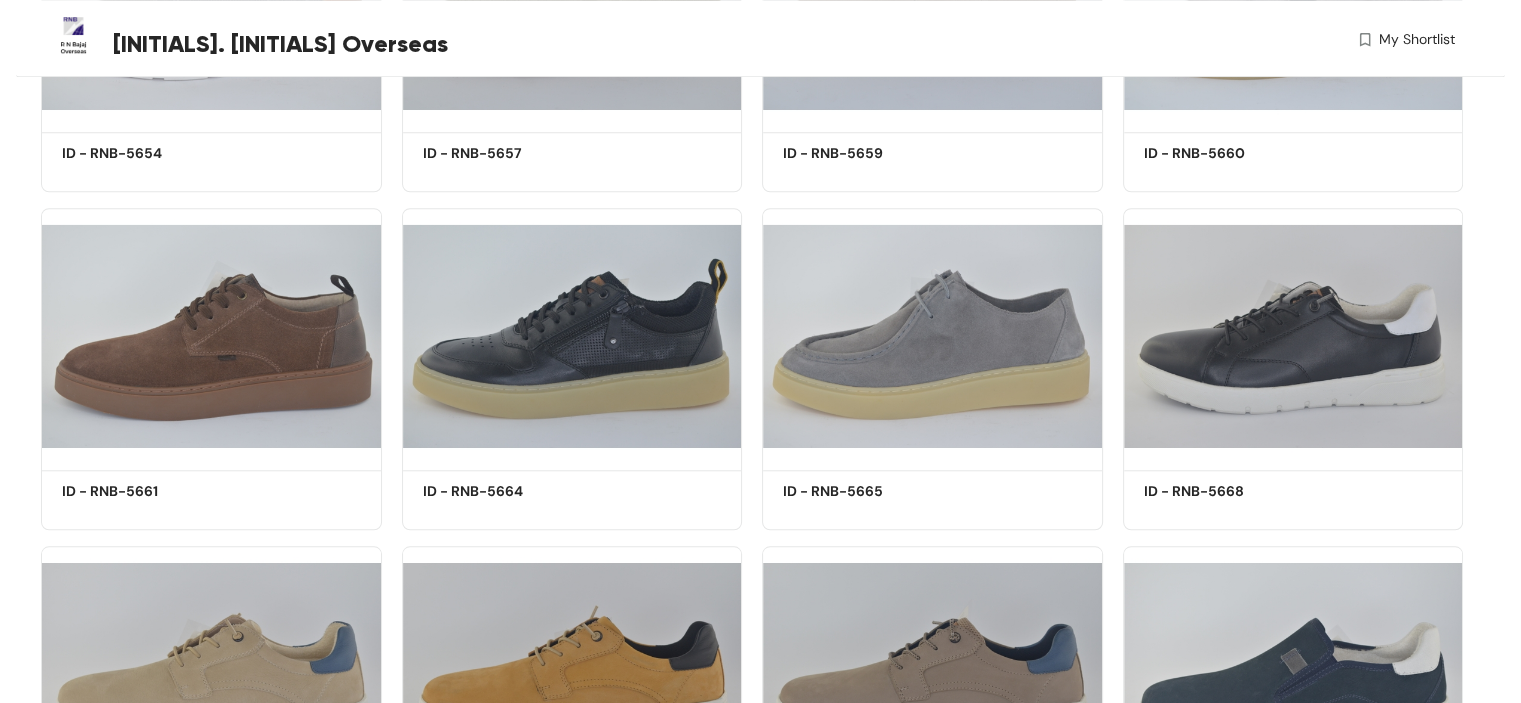 scroll, scrollTop: 2200, scrollLeft: 0, axis: vertical 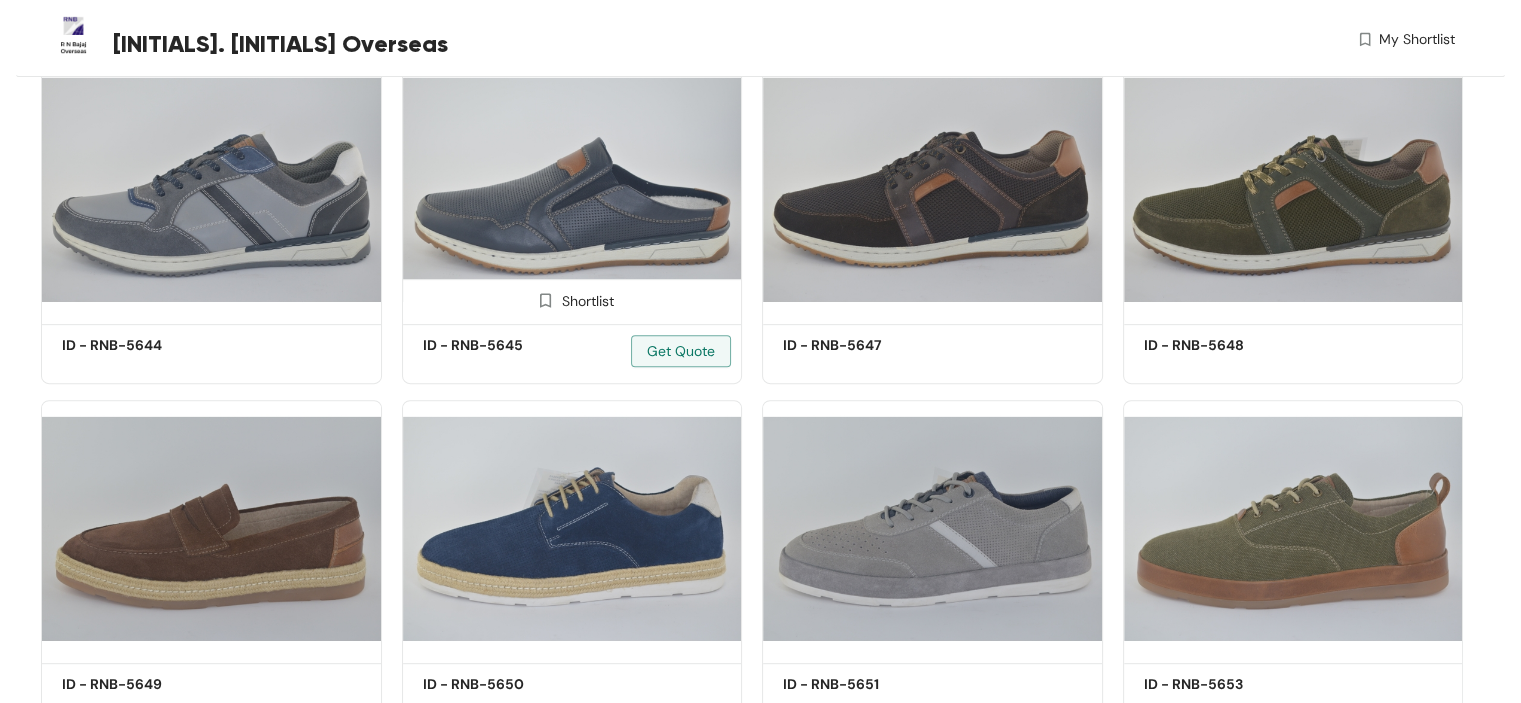 click at bounding box center (572, 189) 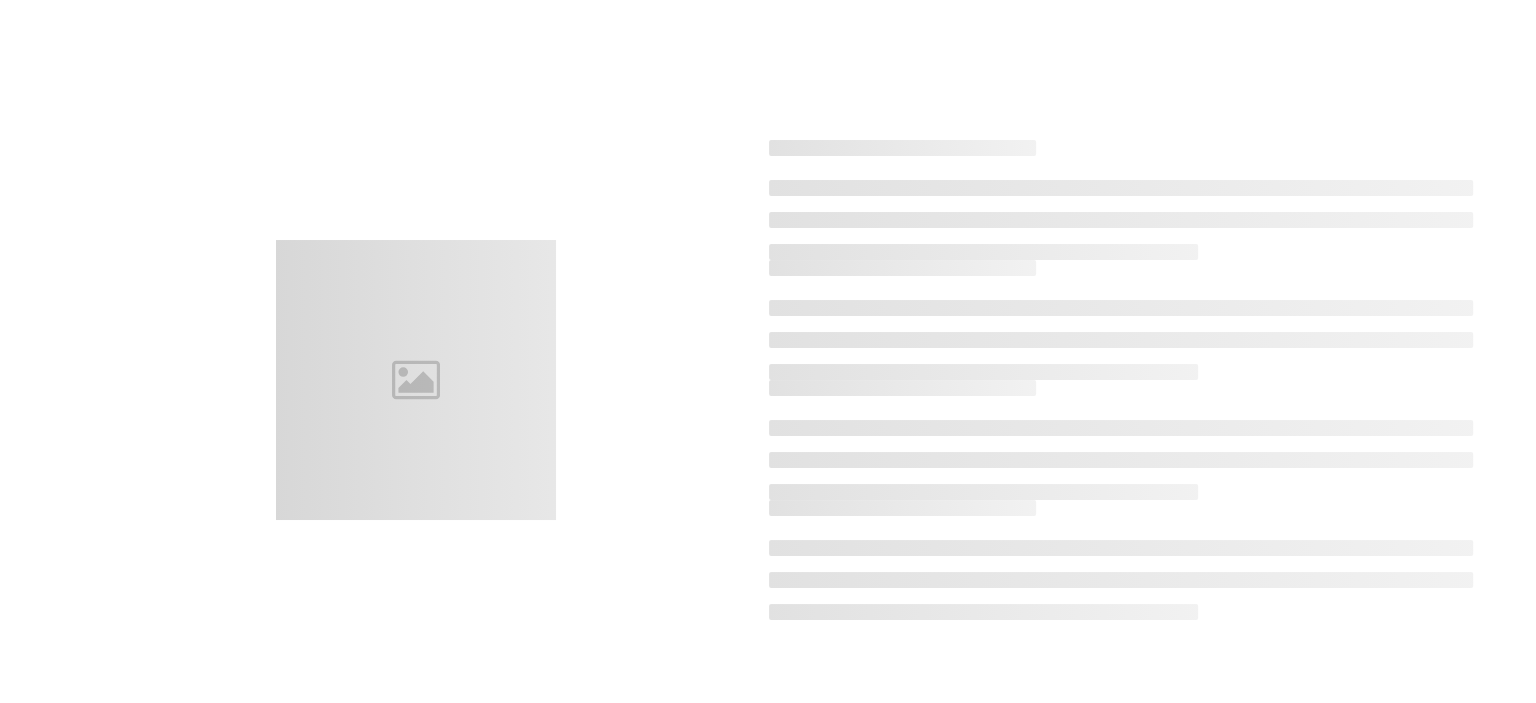 scroll, scrollTop: 0, scrollLeft: 0, axis: both 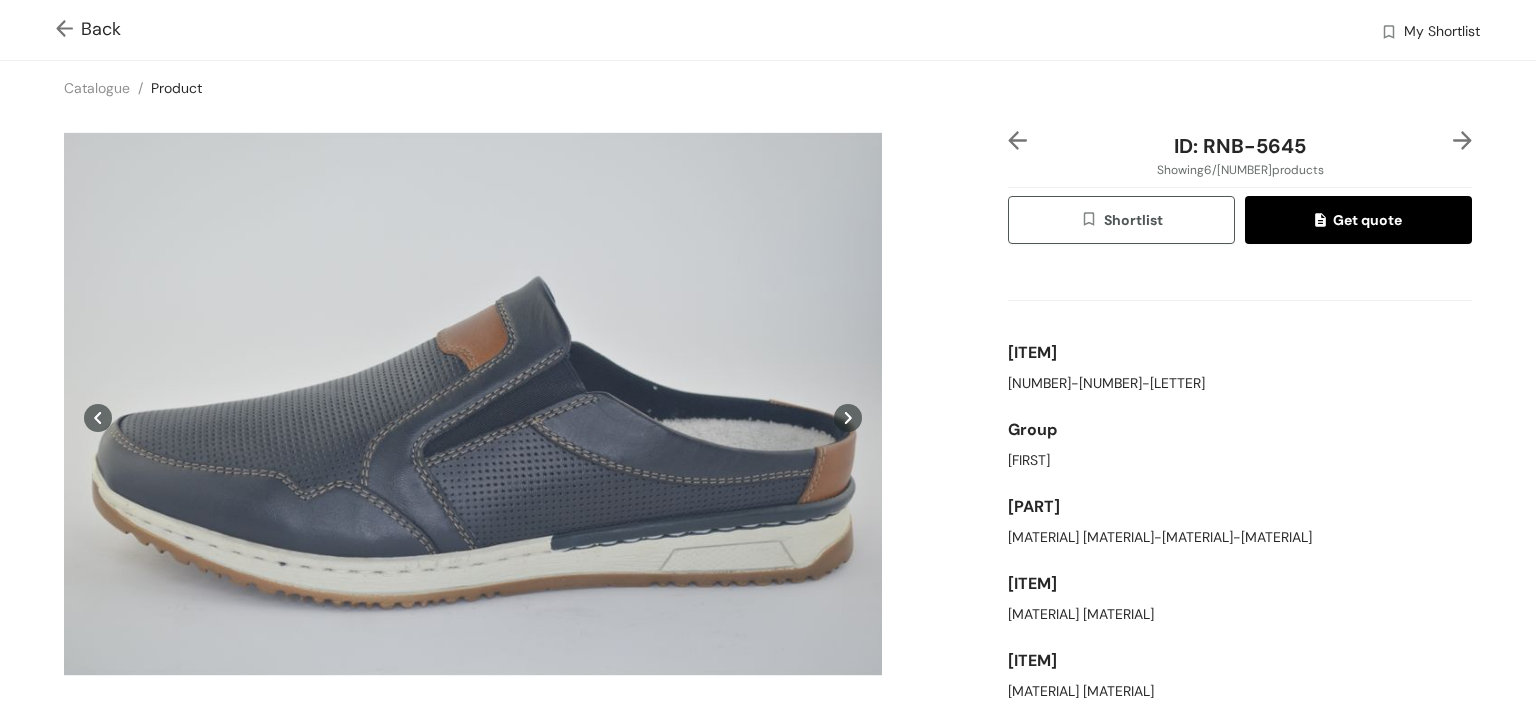 click at bounding box center [68, 30] 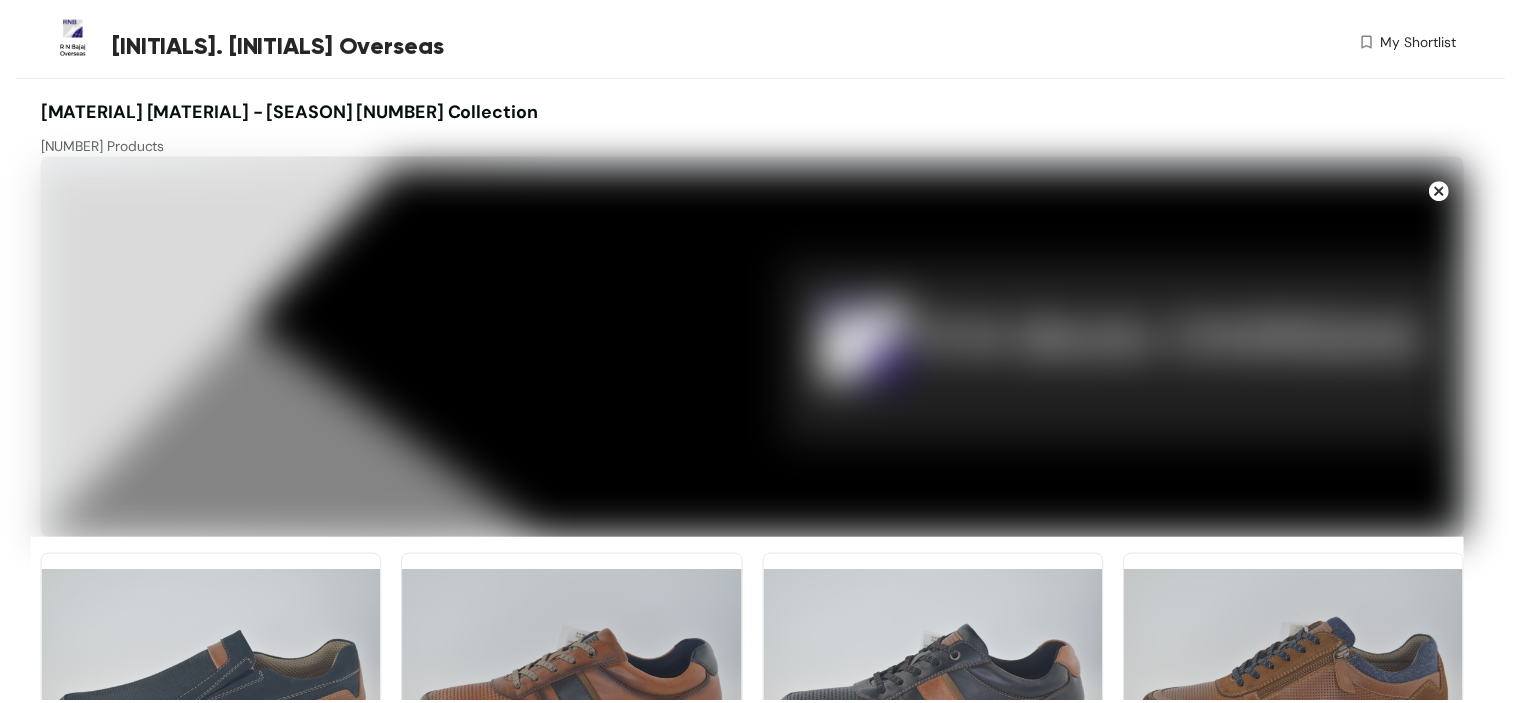 scroll, scrollTop: 830, scrollLeft: 0, axis: vertical 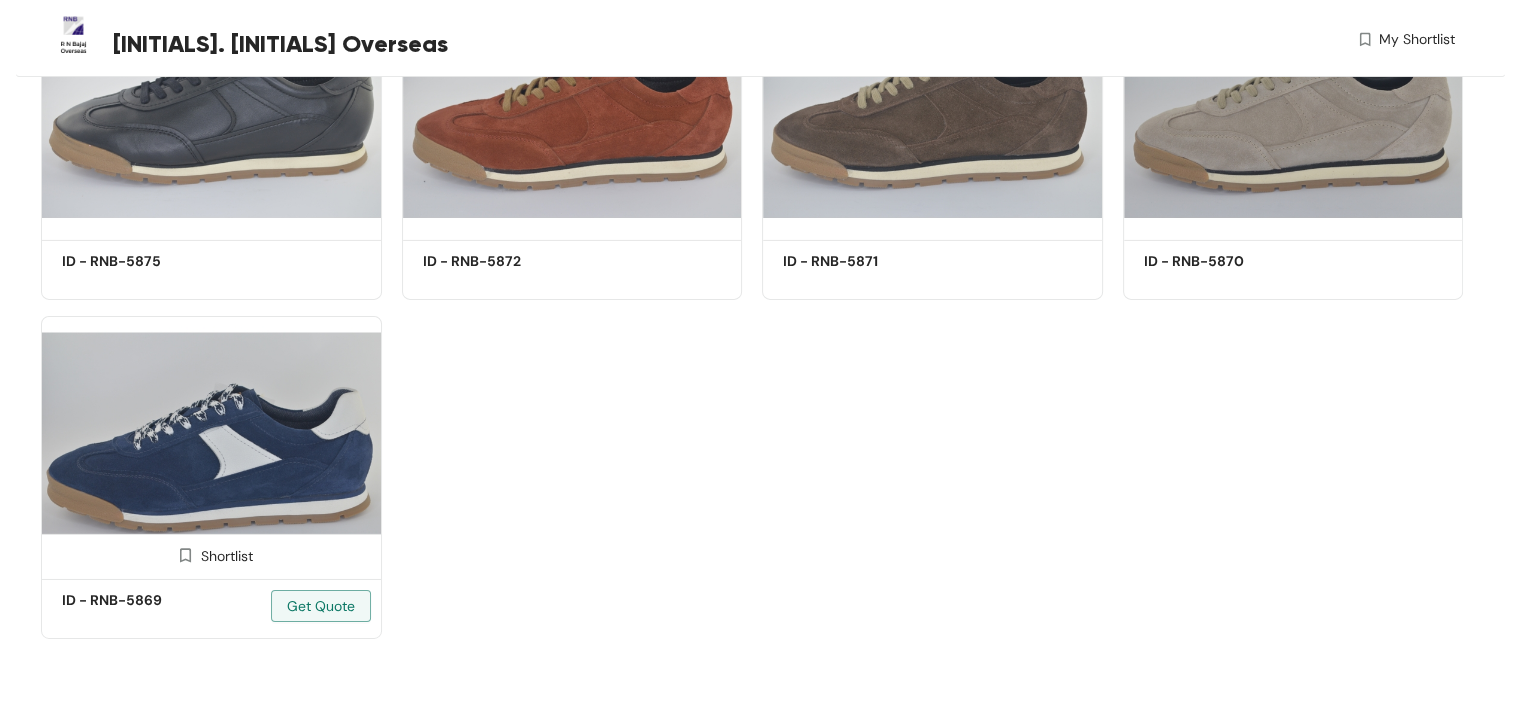 click at bounding box center (211, 444) 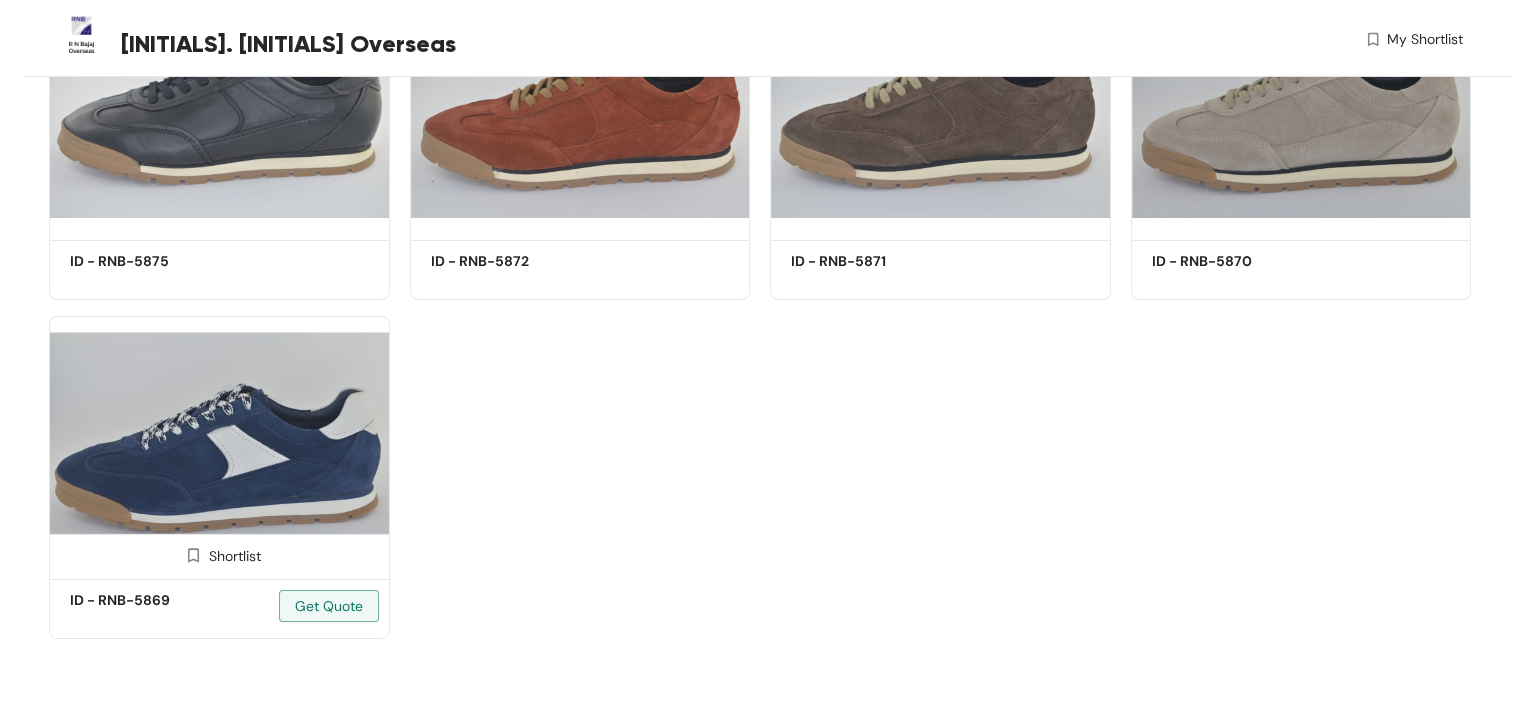 scroll, scrollTop: 0, scrollLeft: 0, axis: both 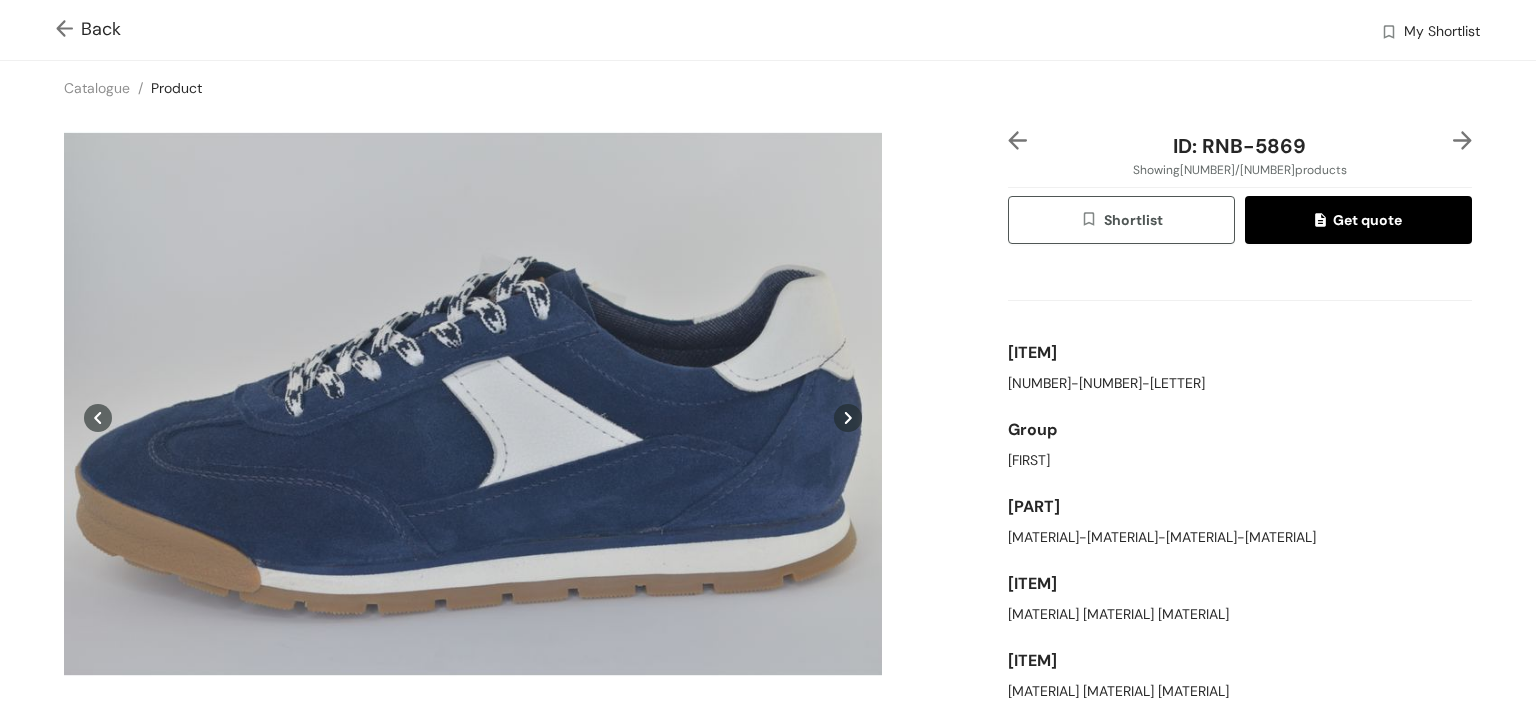 click at bounding box center [68, 30] 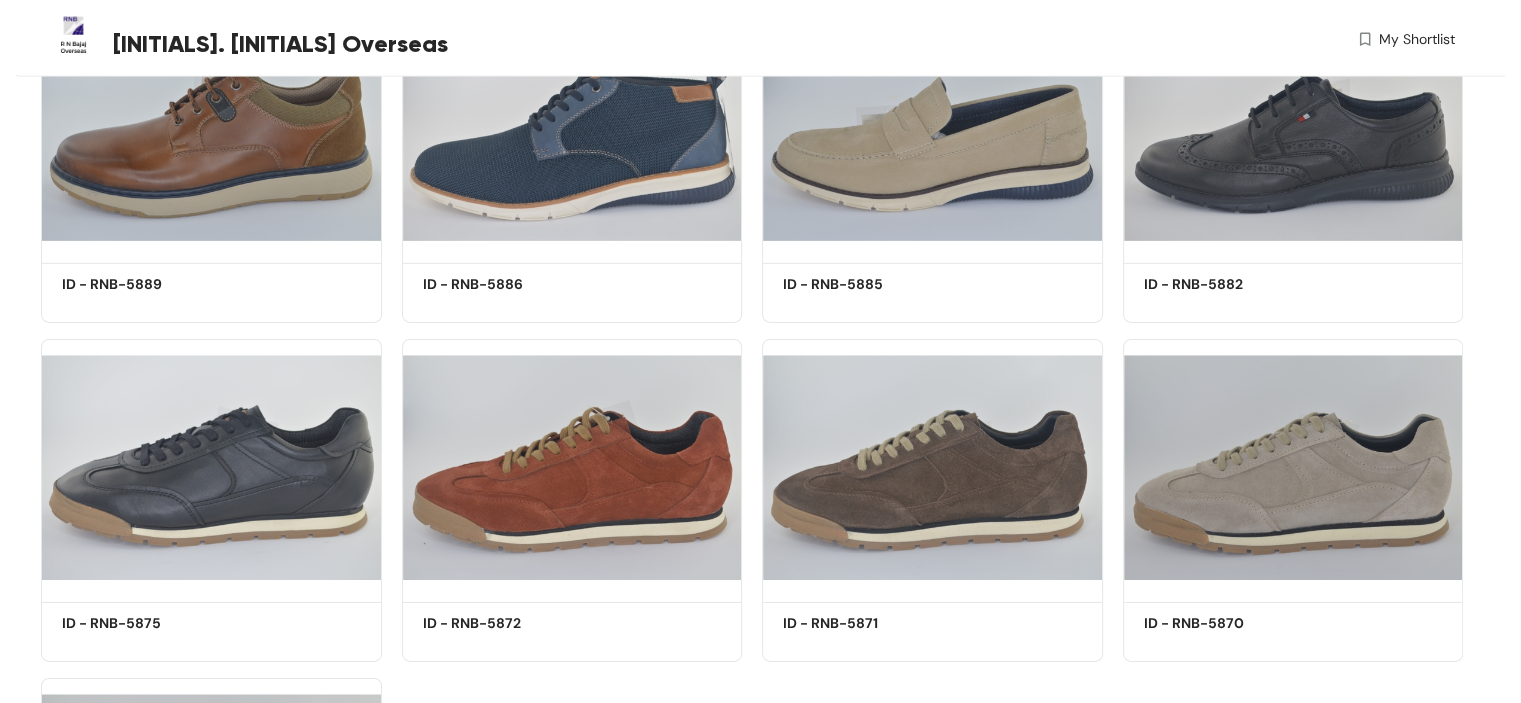 scroll, scrollTop: 21565, scrollLeft: 0, axis: vertical 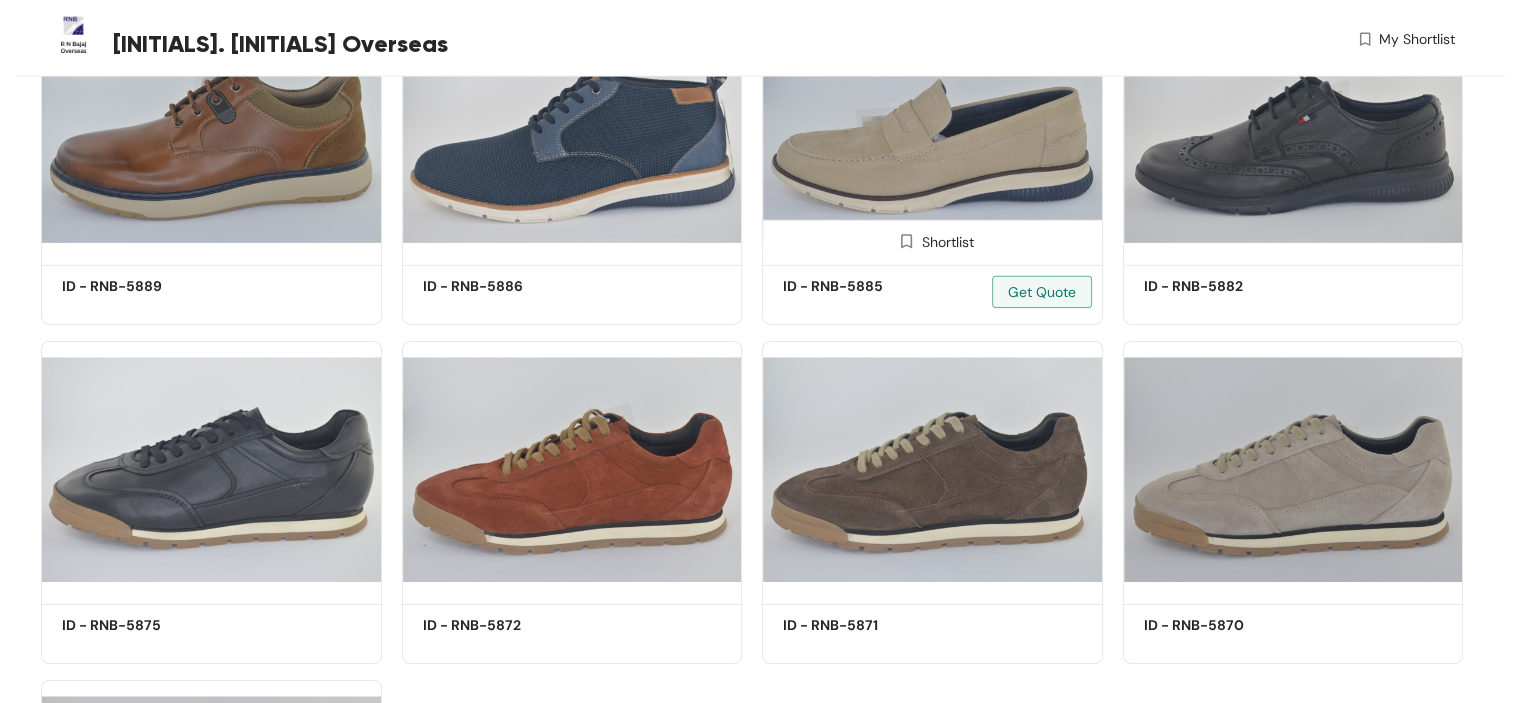 click at bounding box center [932, 130] 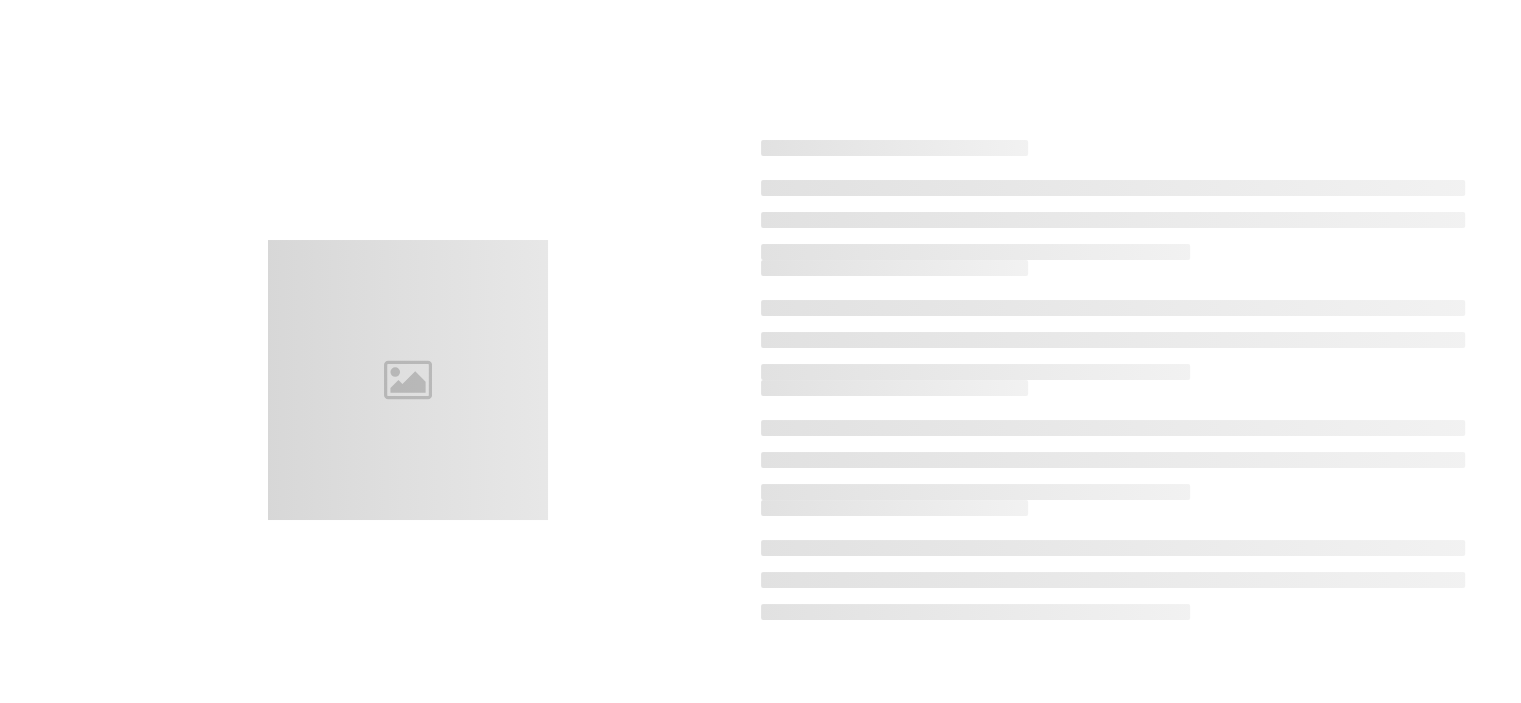 scroll, scrollTop: 0, scrollLeft: 0, axis: both 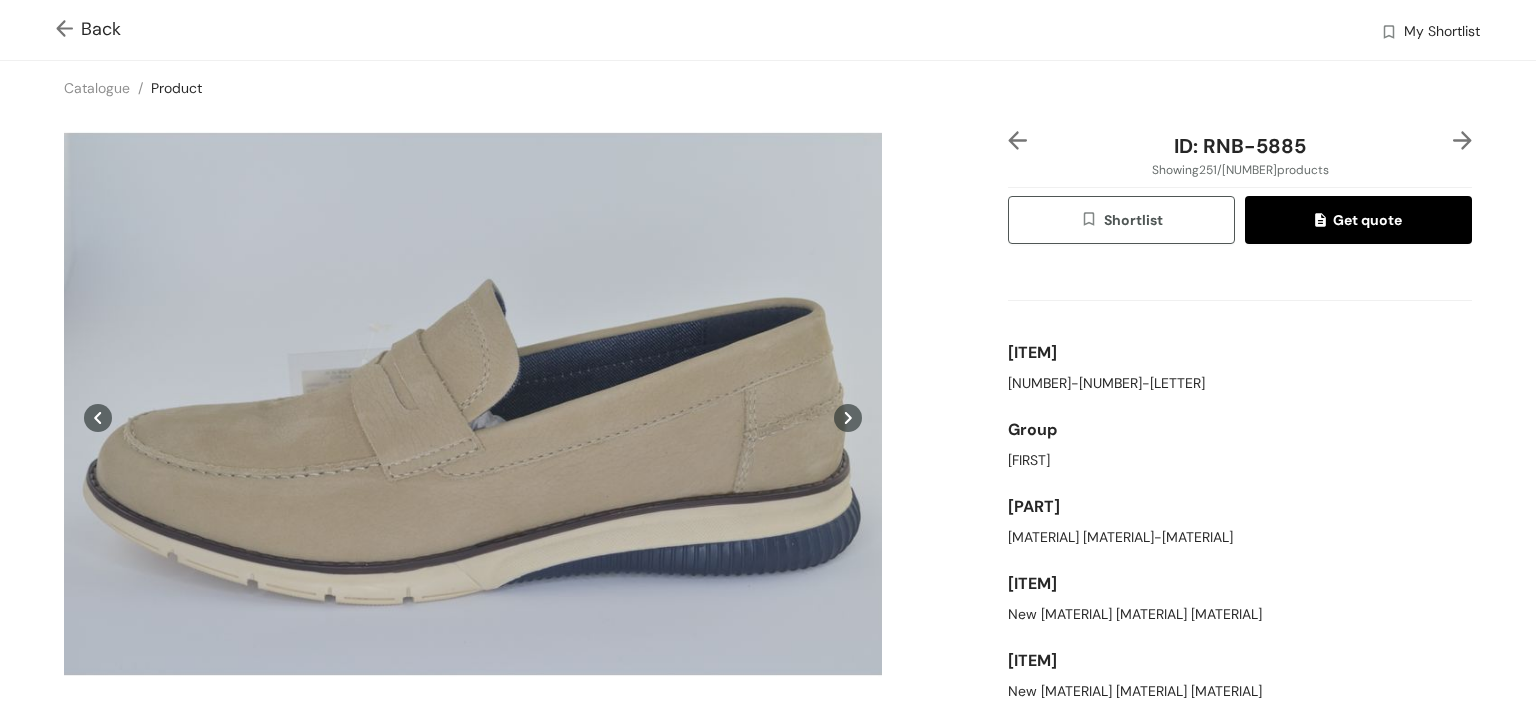 click at bounding box center [68, 30] 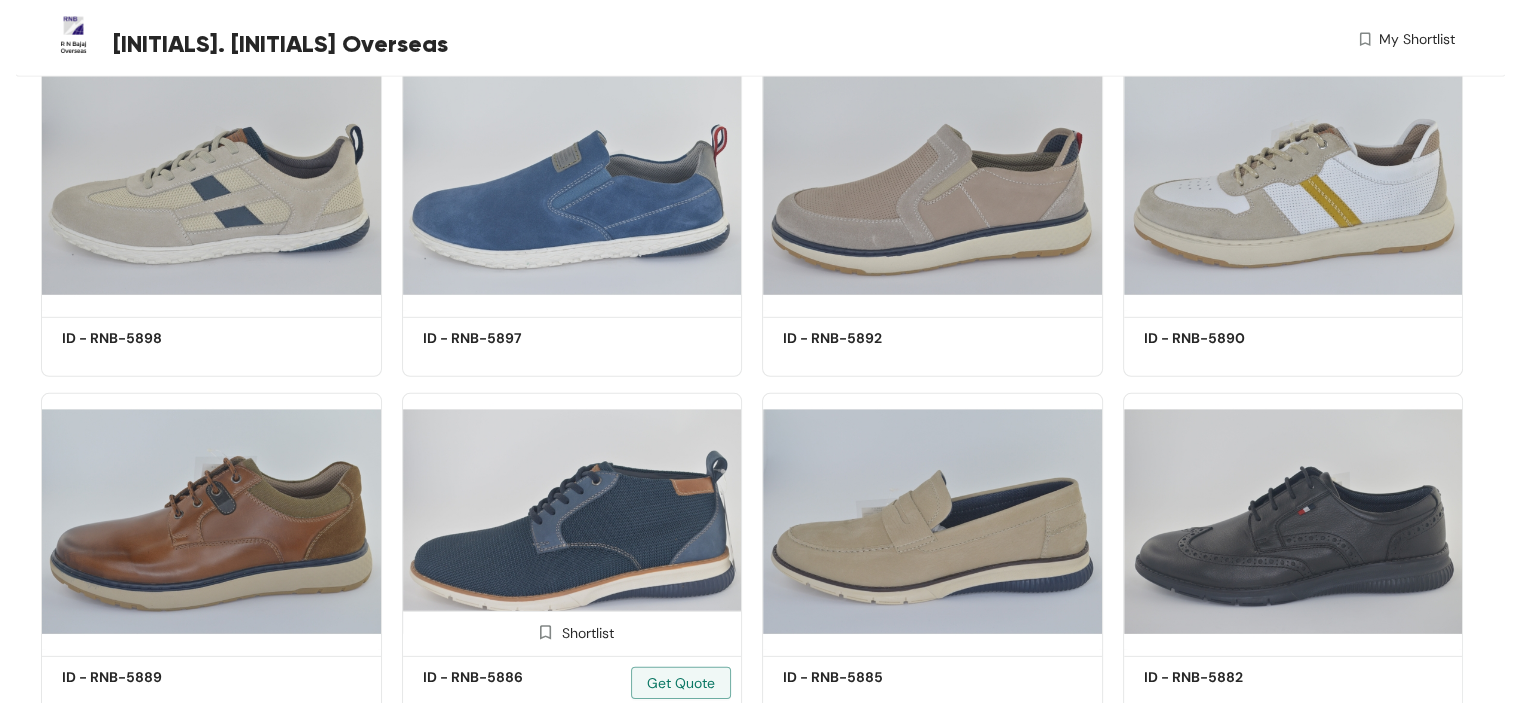 scroll, scrollTop: 21165, scrollLeft: 0, axis: vertical 